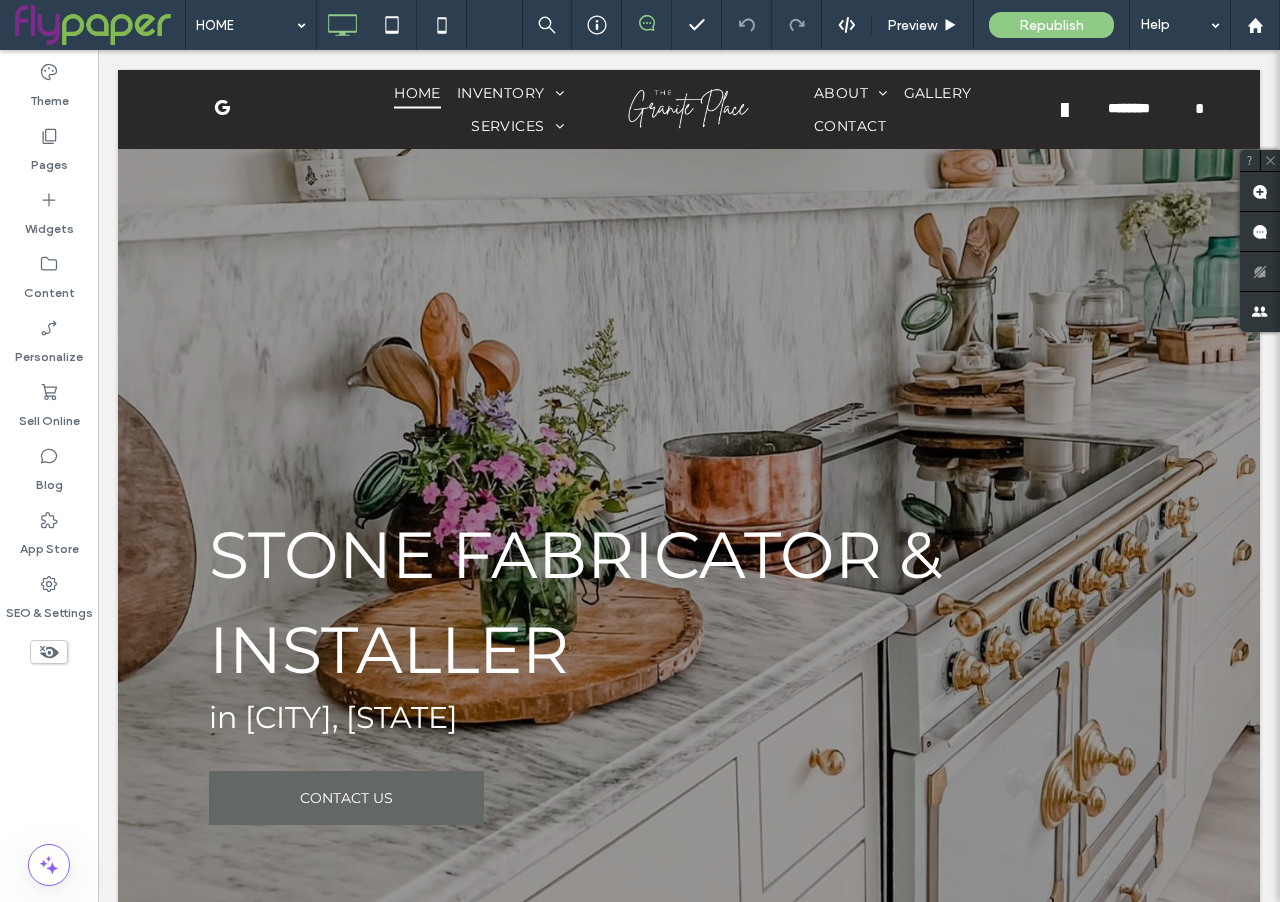 scroll, scrollTop: 2633, scrollLeft: 0, axis: vertical 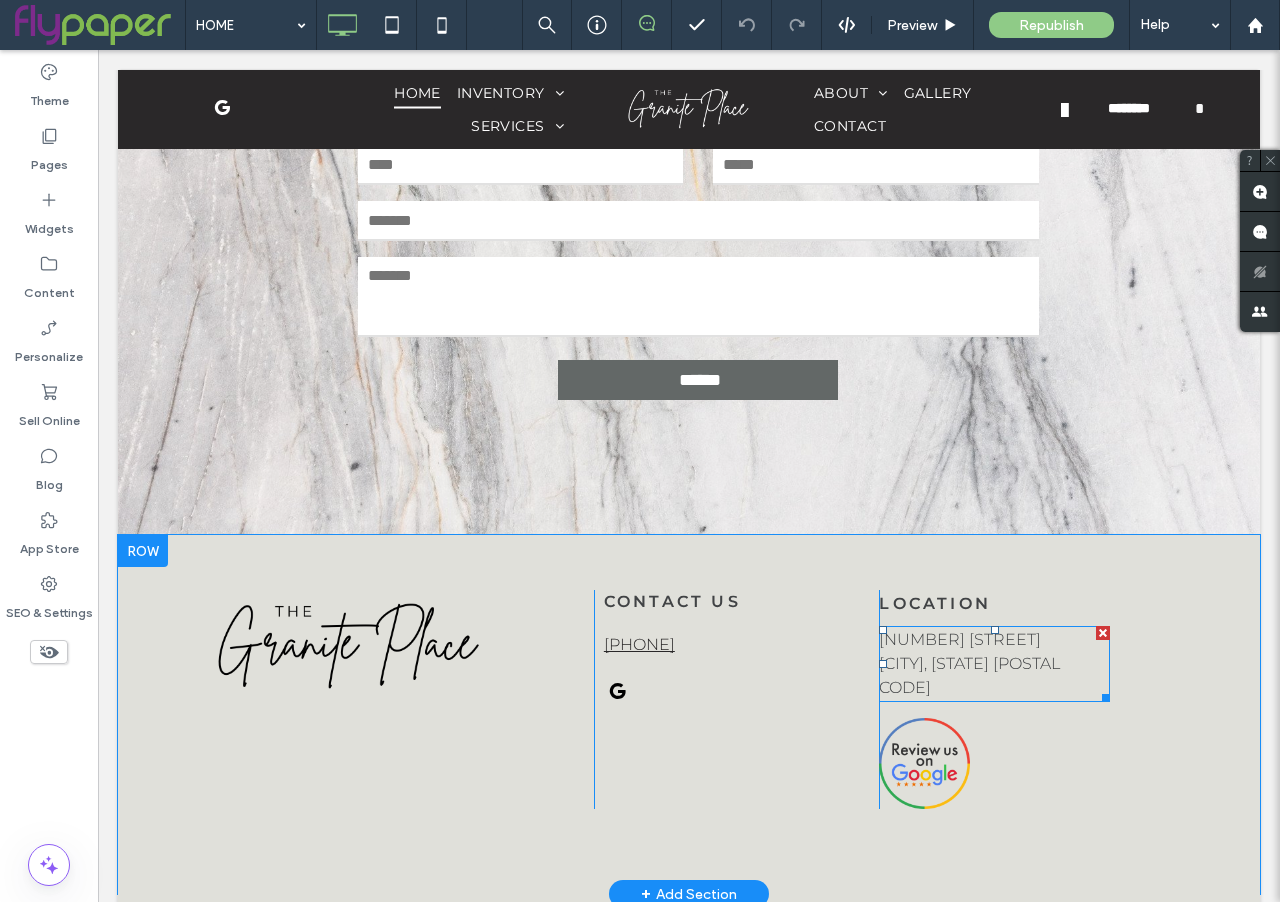 click on "[NUMBER] [STREET]" at bounding box center (960, 639) 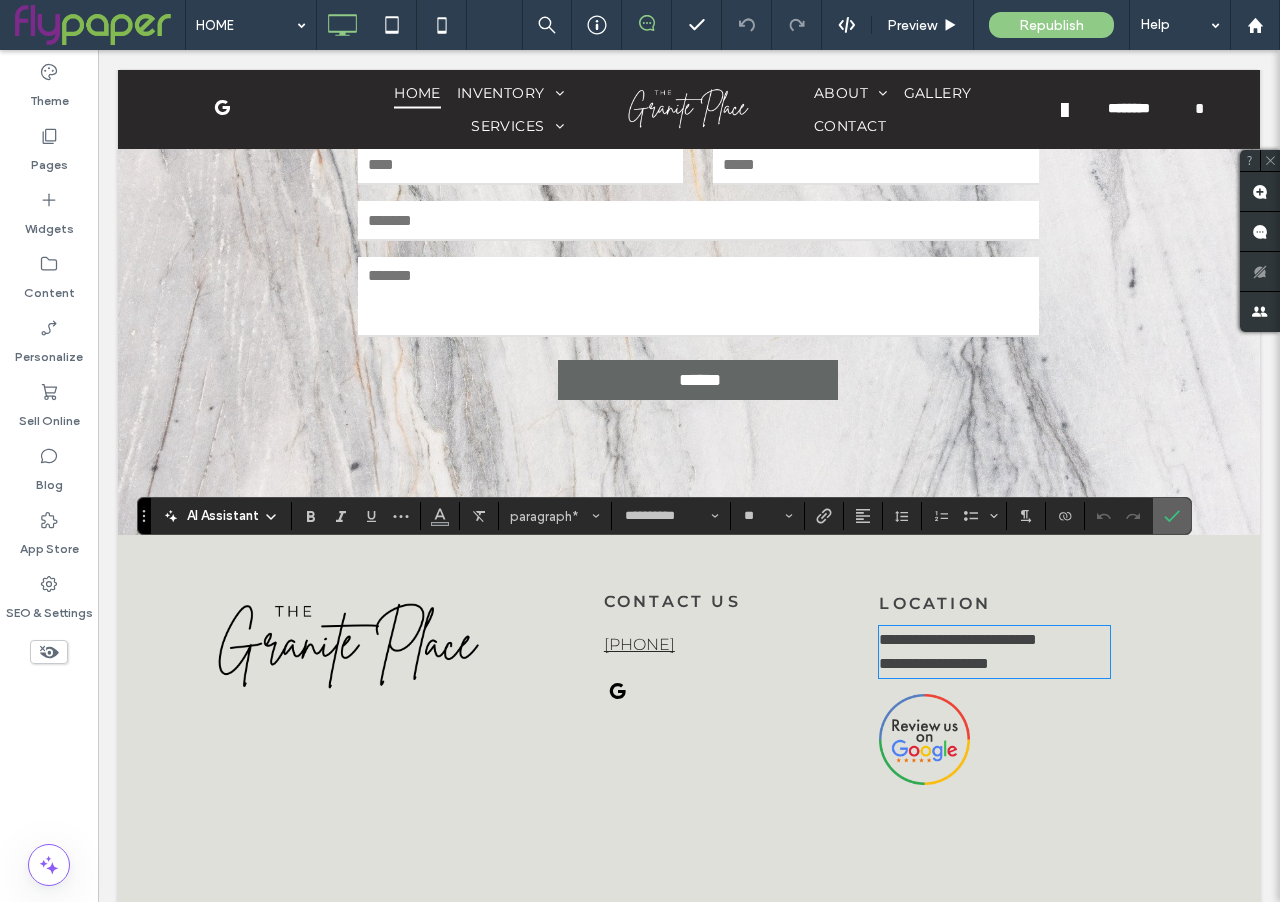 click 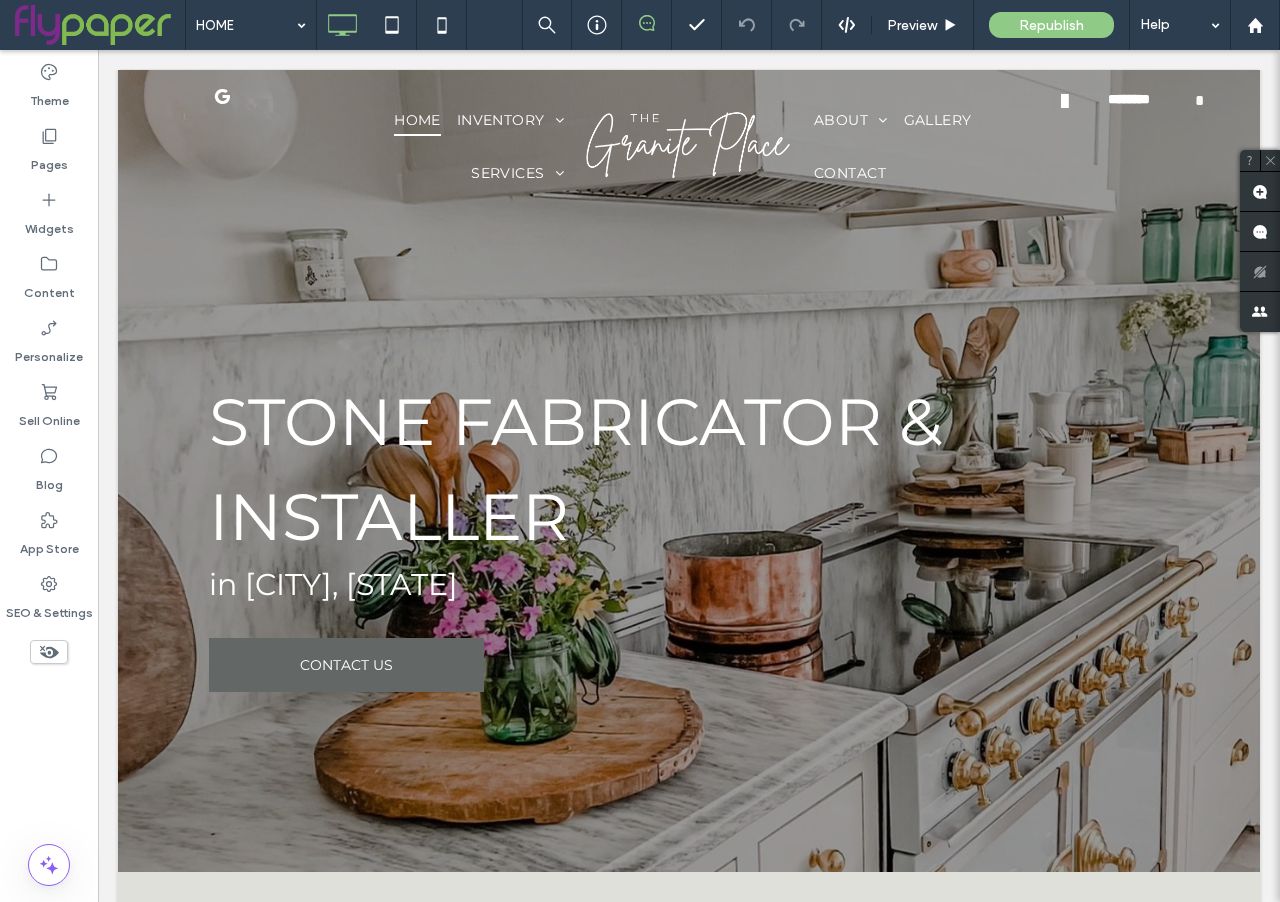 scroll, scrollTop: 368, scrollLeft: 0, axis: vertical 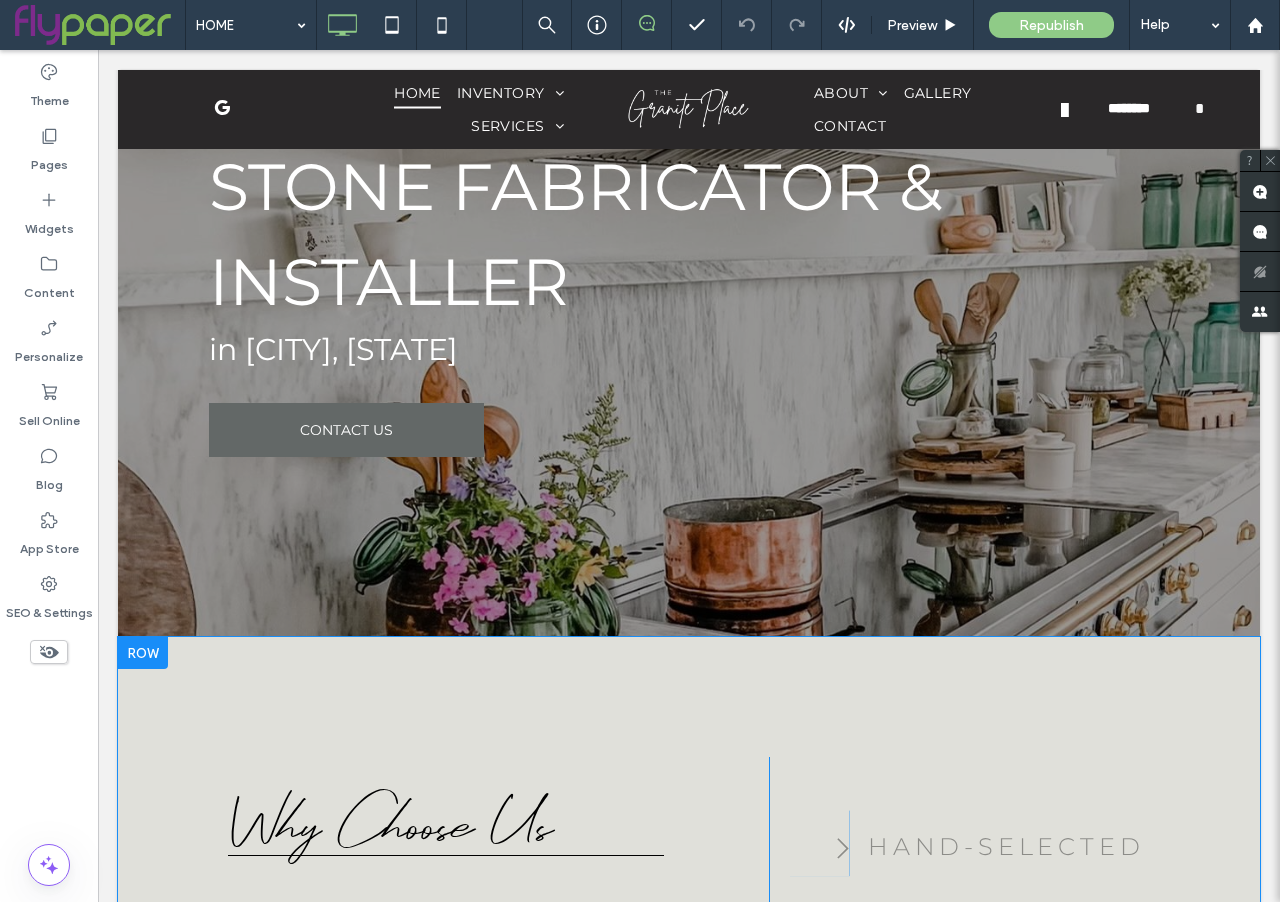 click at bounding box center (143, 653) 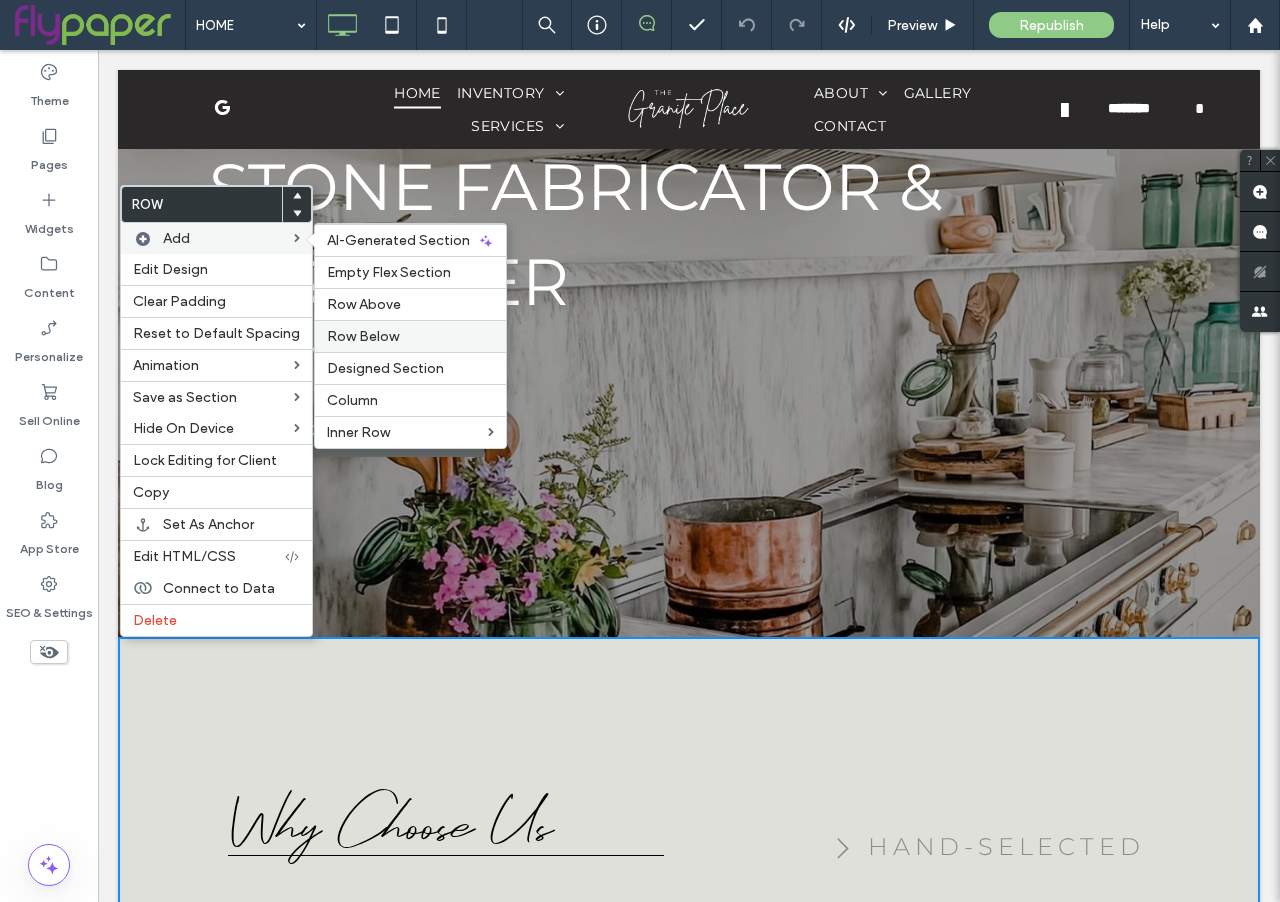 click on "Row Below" at bounding box center [363, 336] 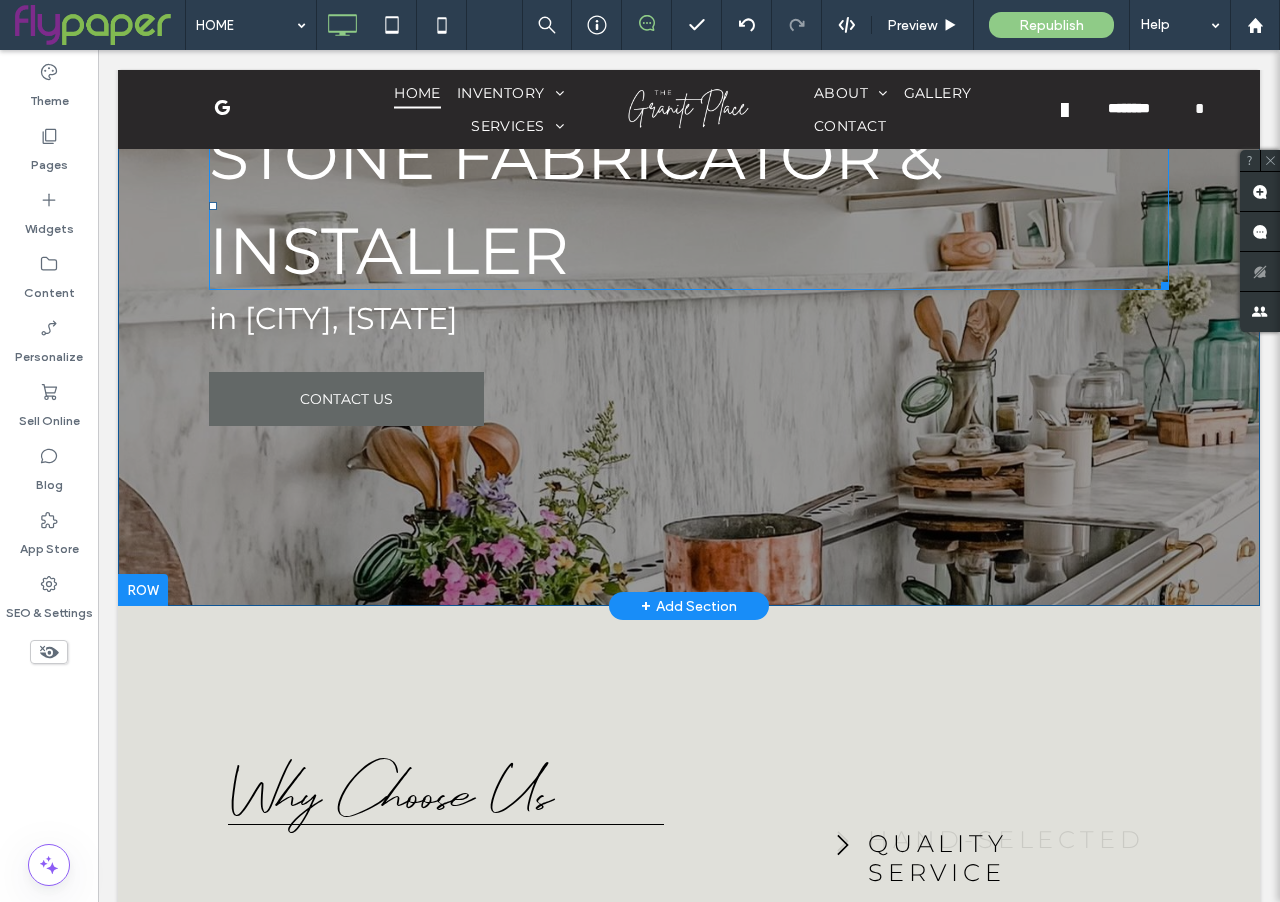 scroll, scrollTop: 486, scrollLeft: 0, axis: vertical 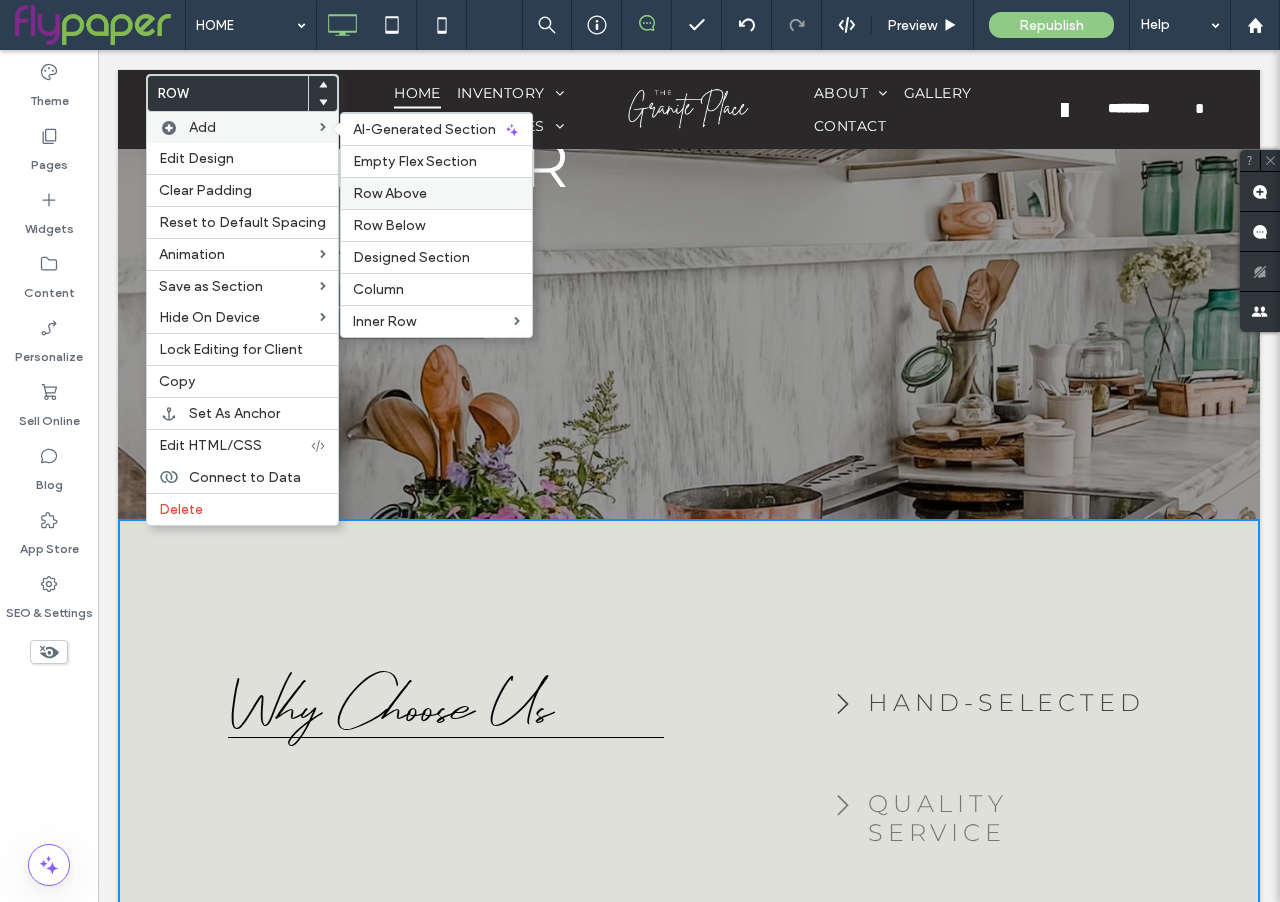 click on "Row Above" at bounding box center (390, 193) 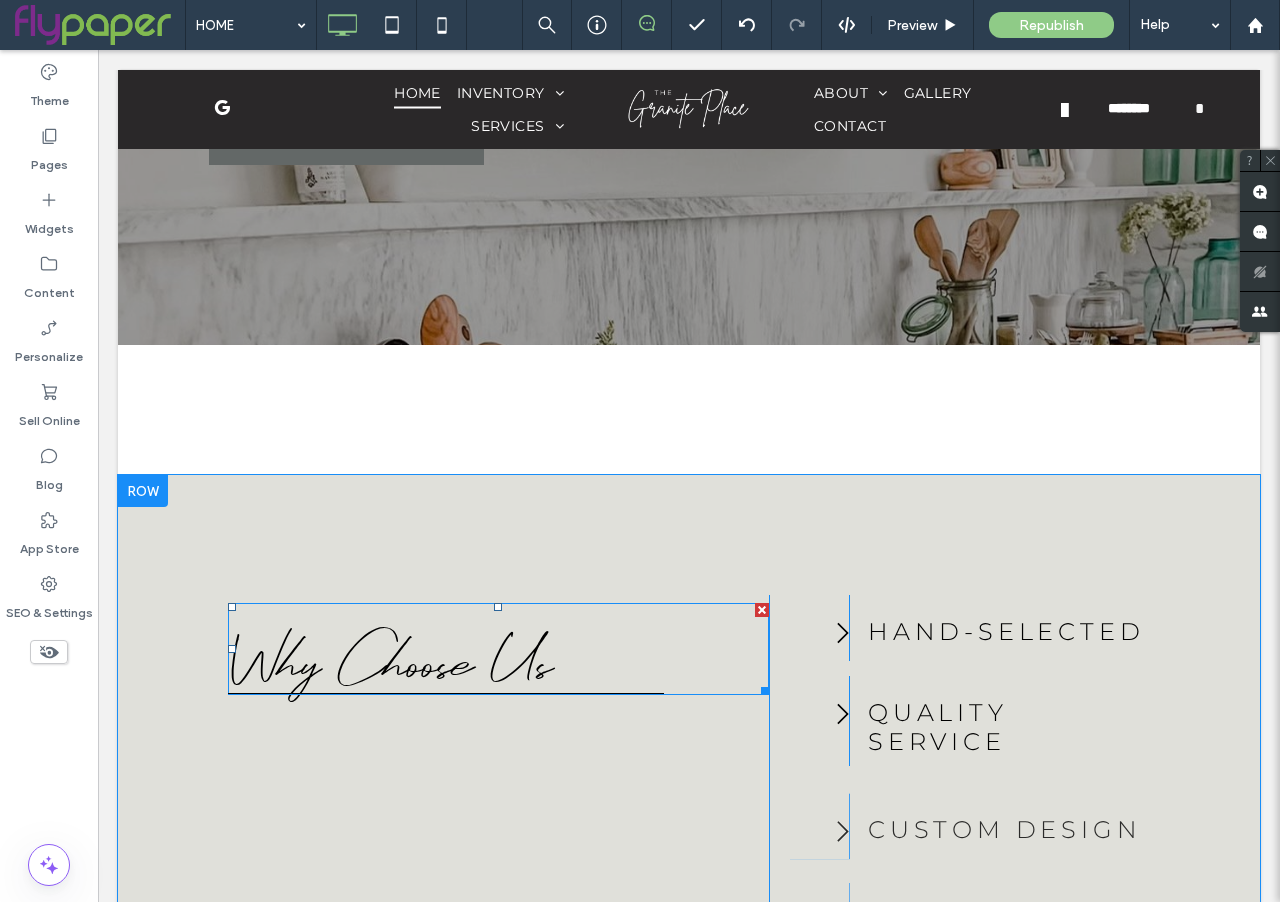 scroll, scrollTop: 631, scrollLeft: 0, axis: vertical 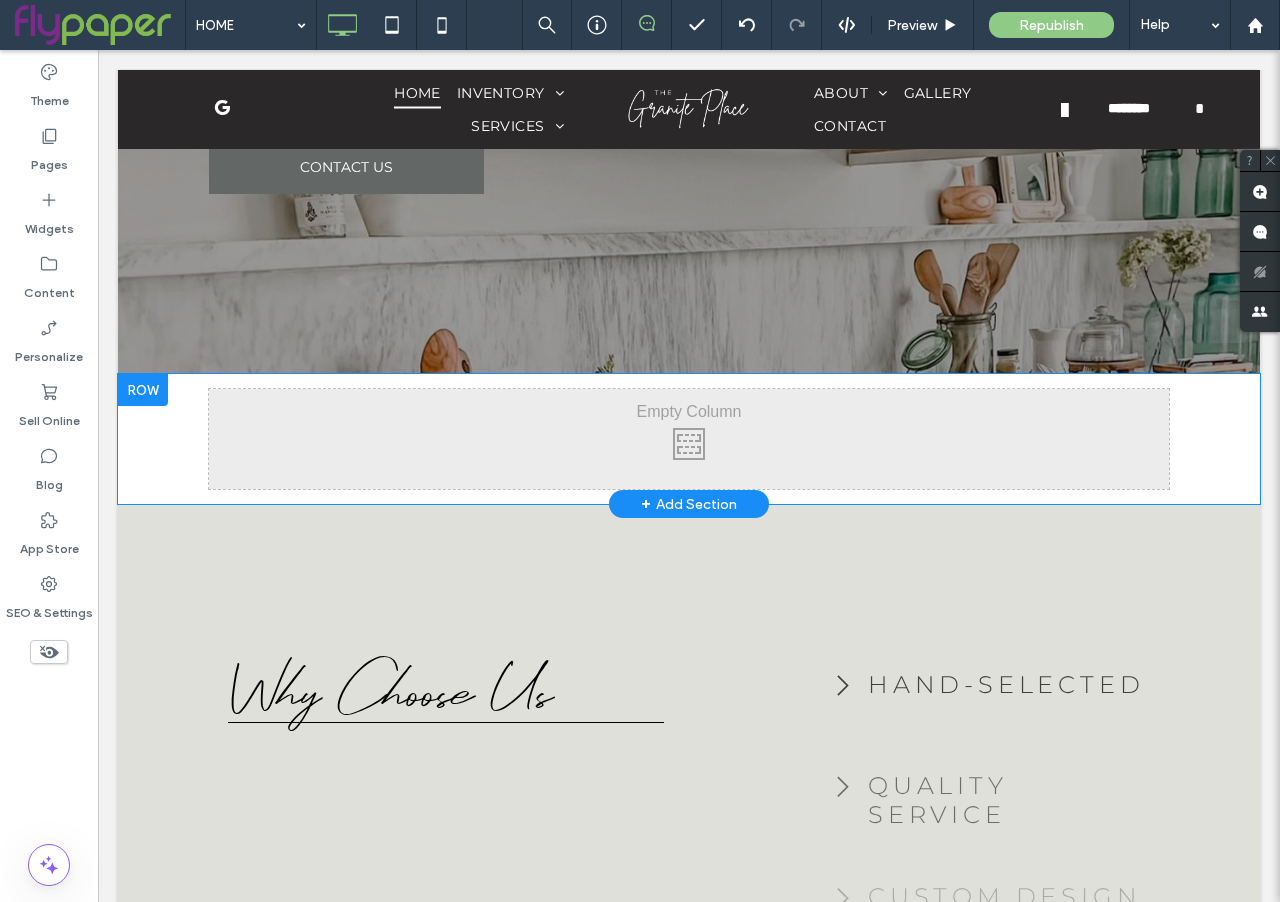 click on "Click To Paste     Click To Paste" at bounding box center [689, 439] 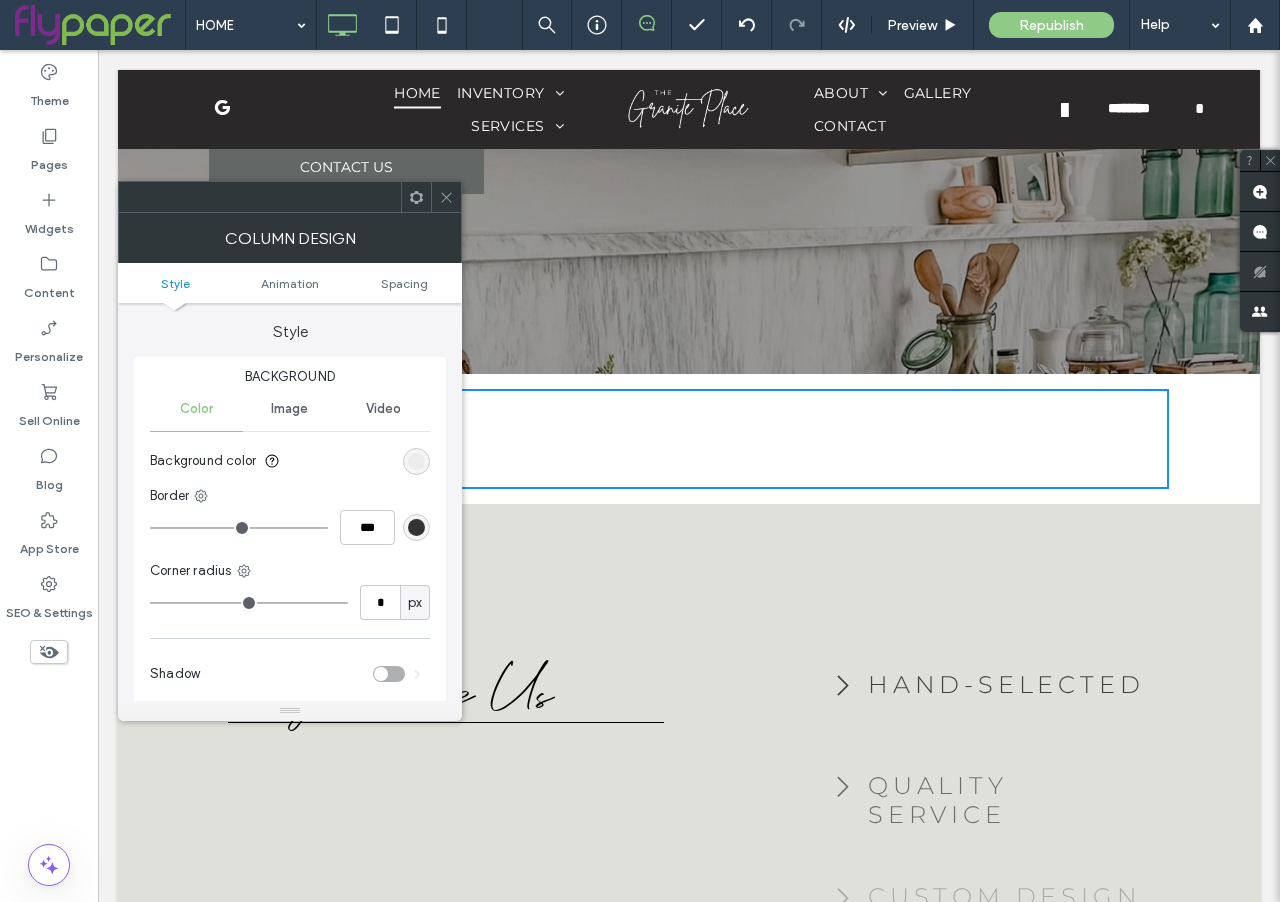 click 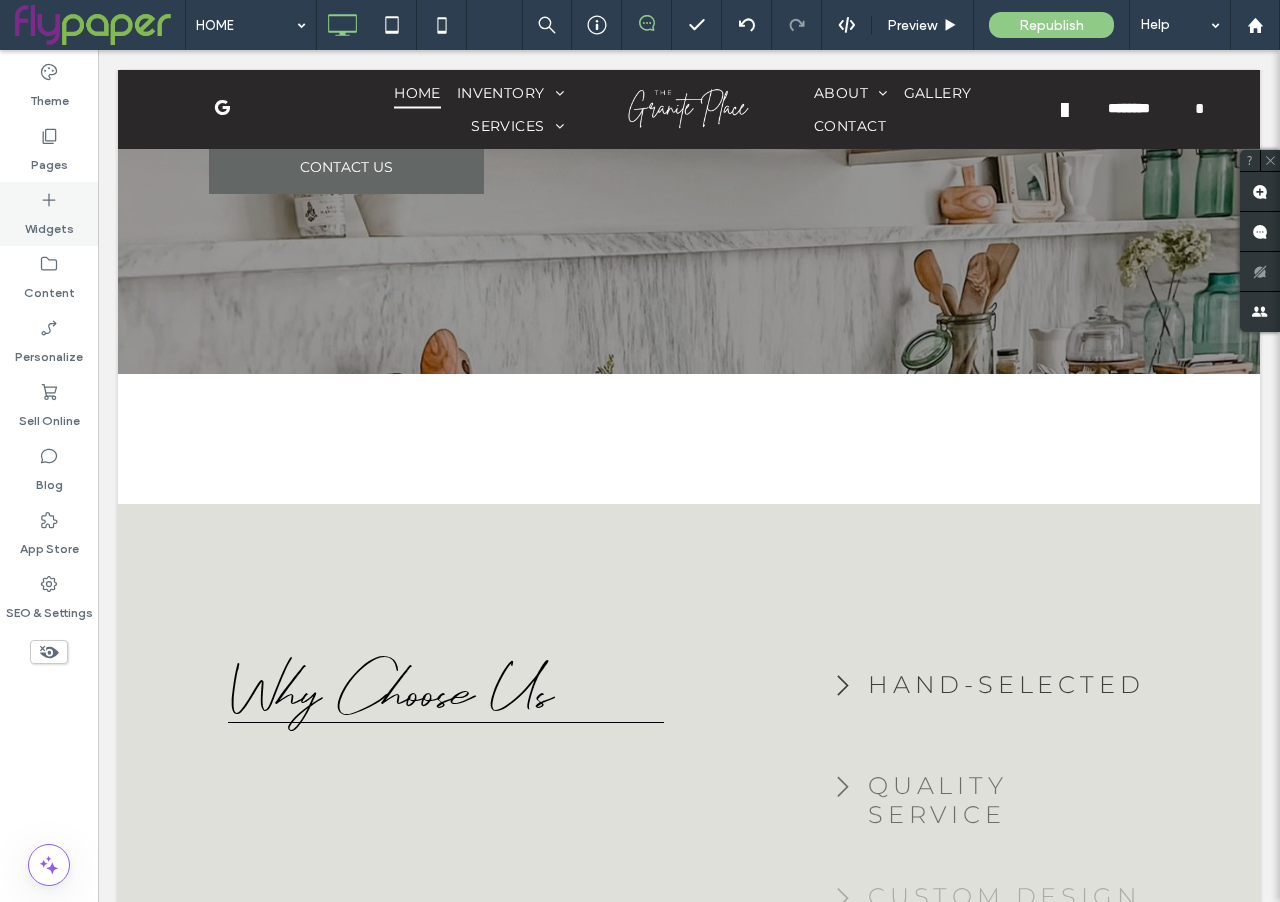 click on "Widgets" at bounding box center [49, 214] 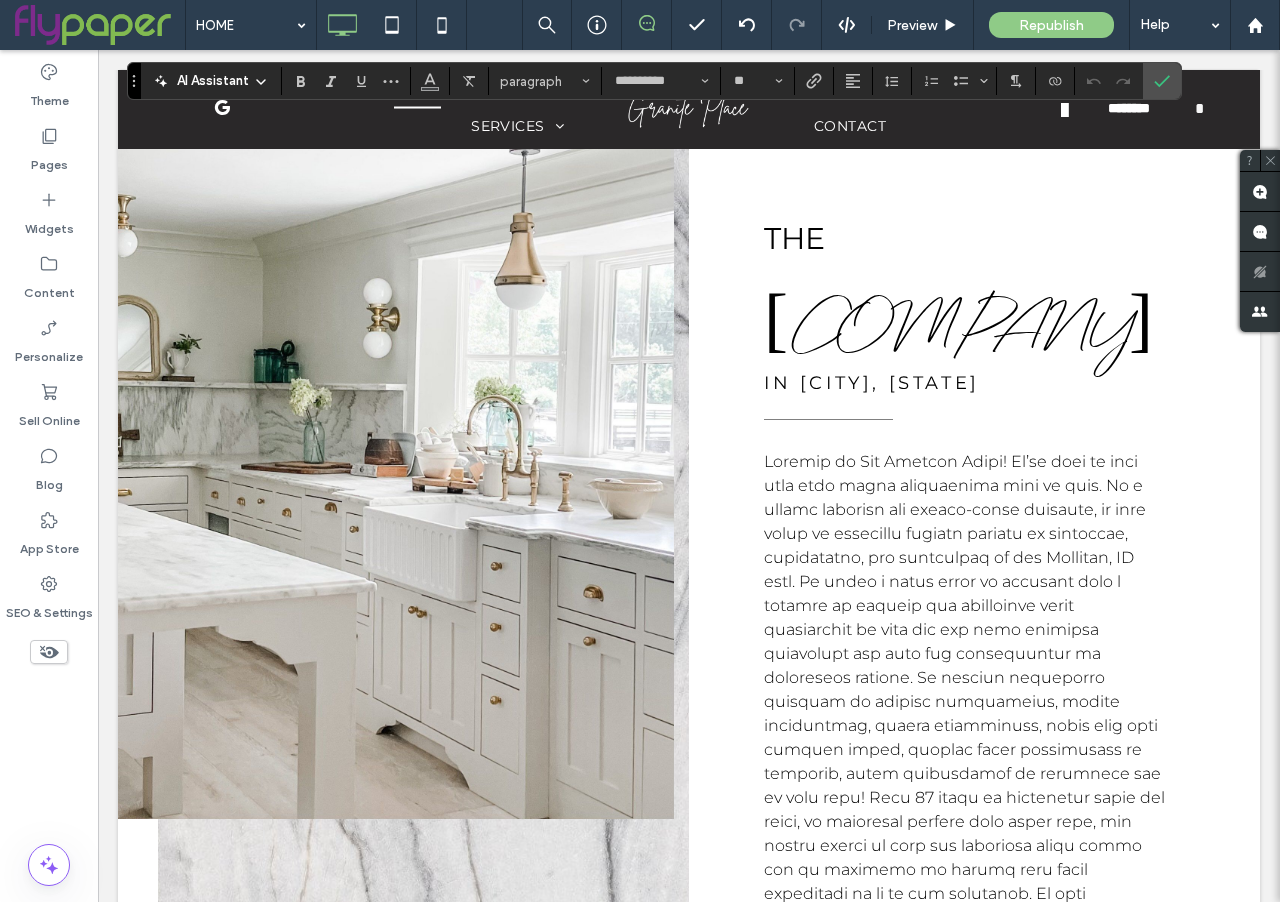 scroll, scrollTop: 1689, scrollLeft: 0, axis: vertical 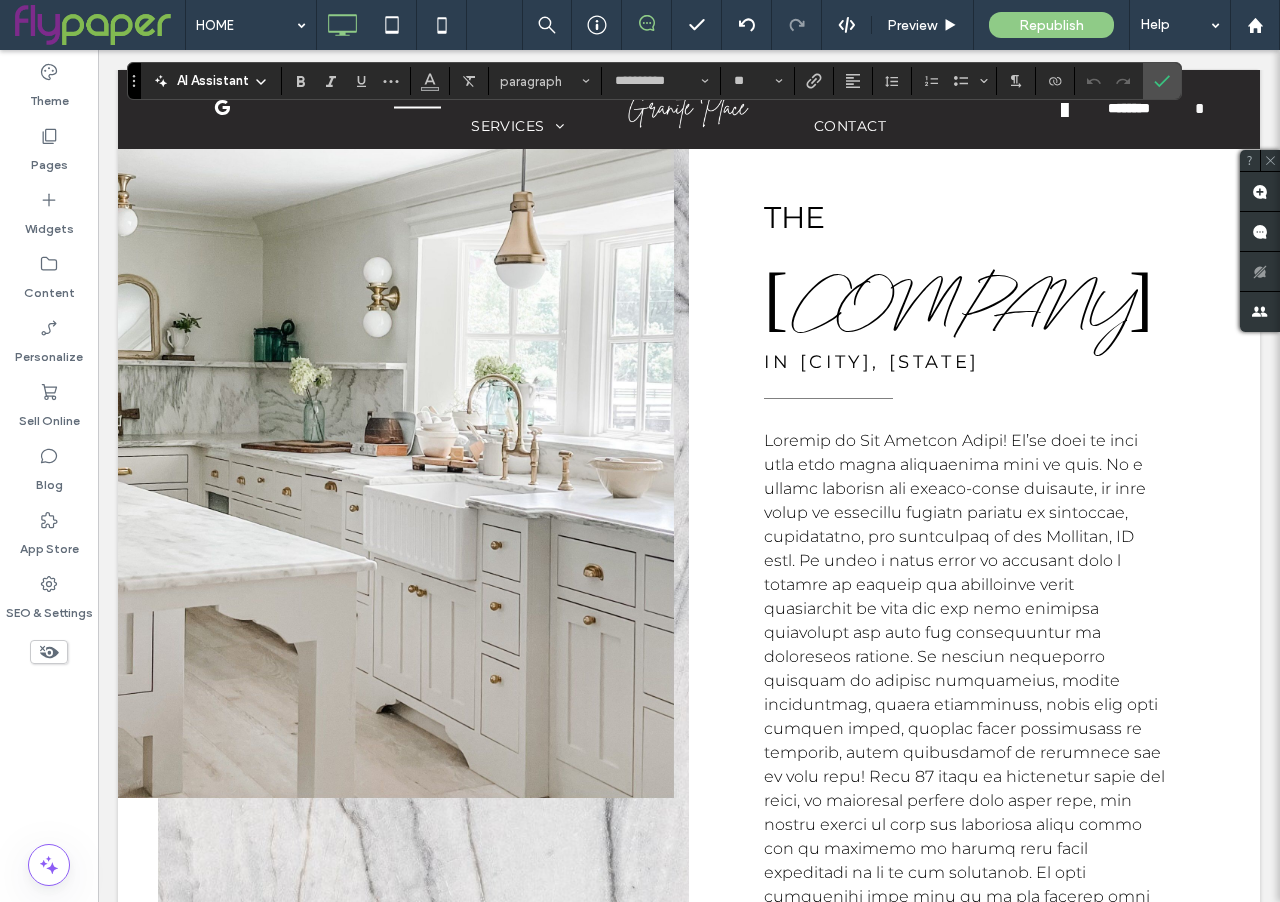click at bounding box center (964, 716) 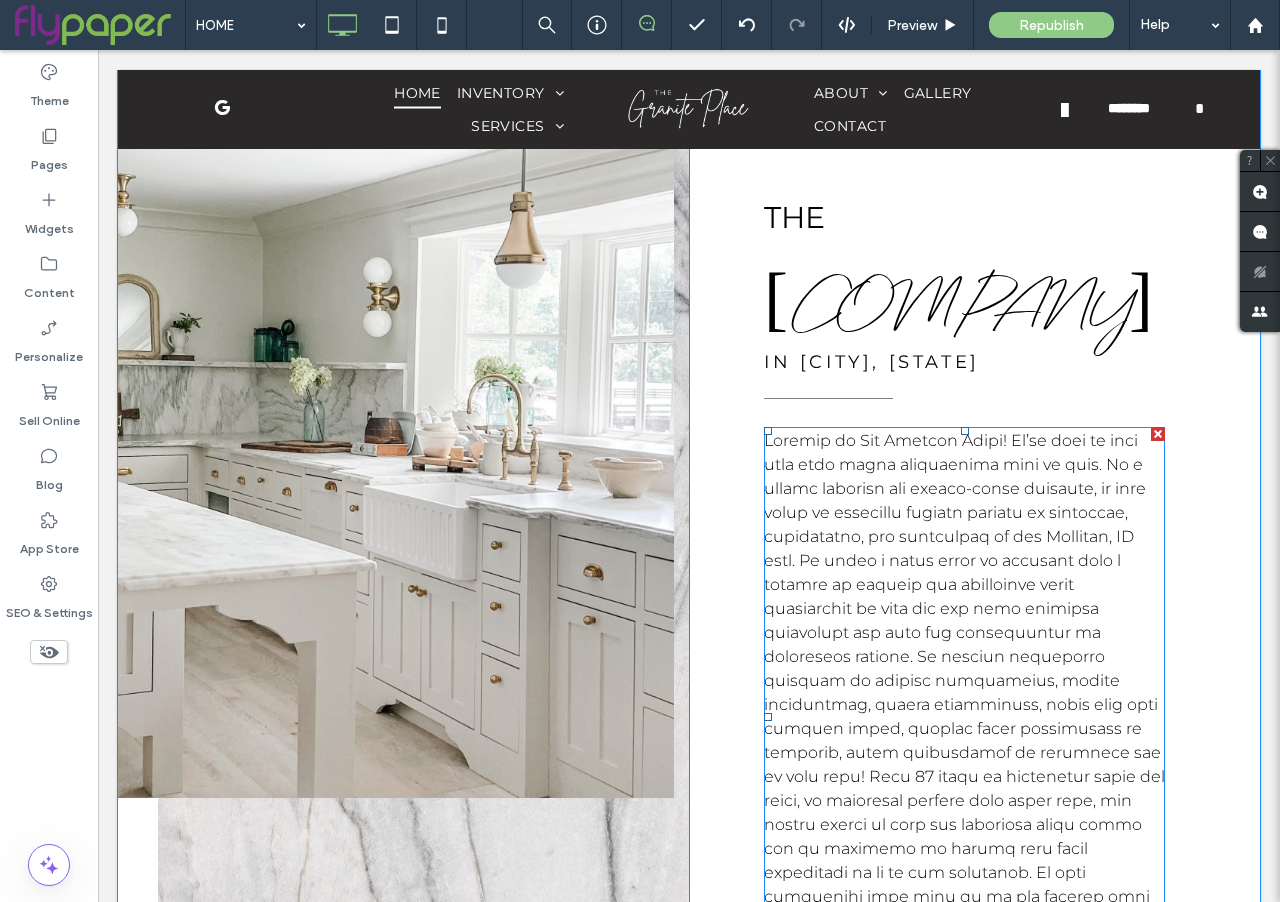 click at bounding box center (964, 716) 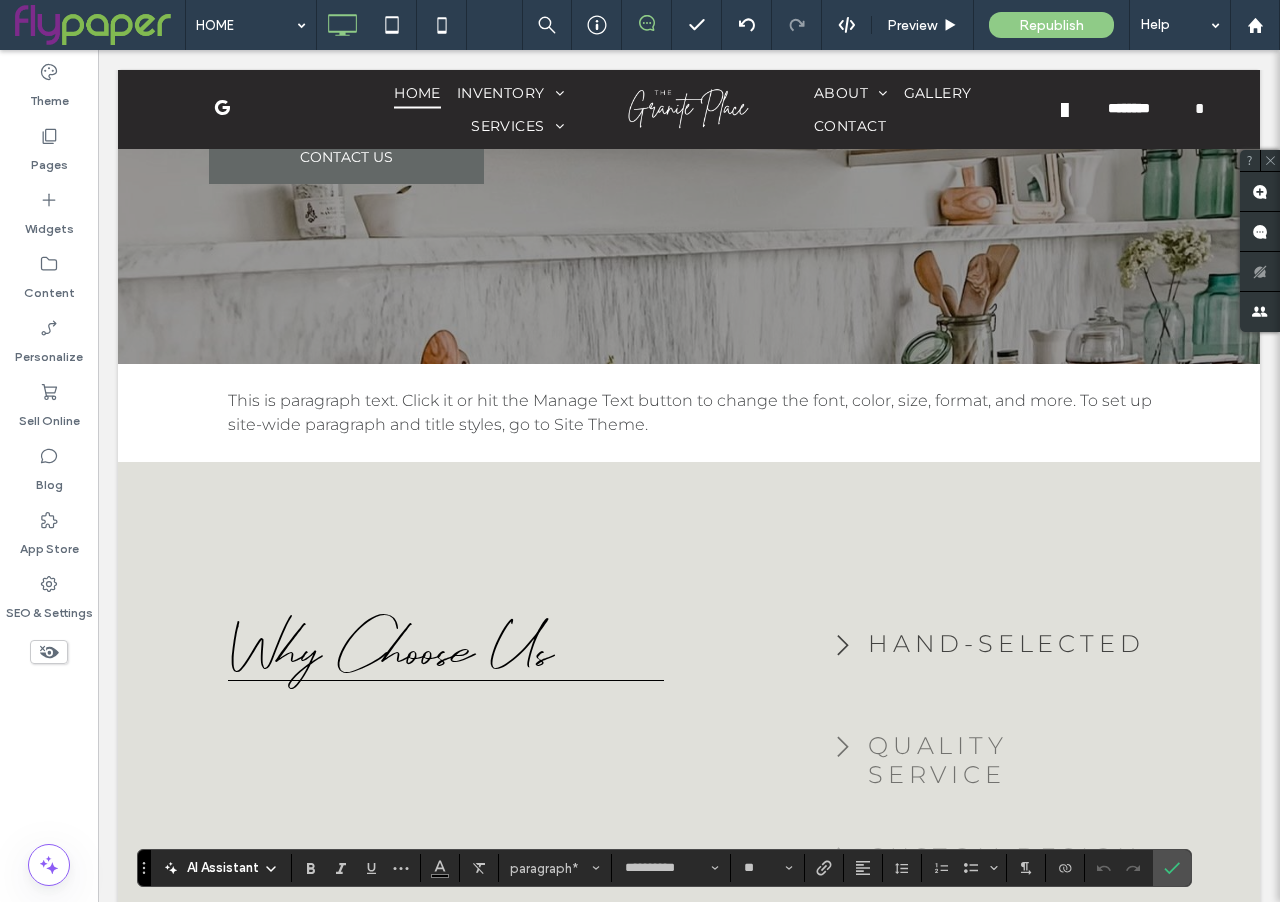 scroll, scrollTop: 549, scrollLeft: 0, axis: vertical 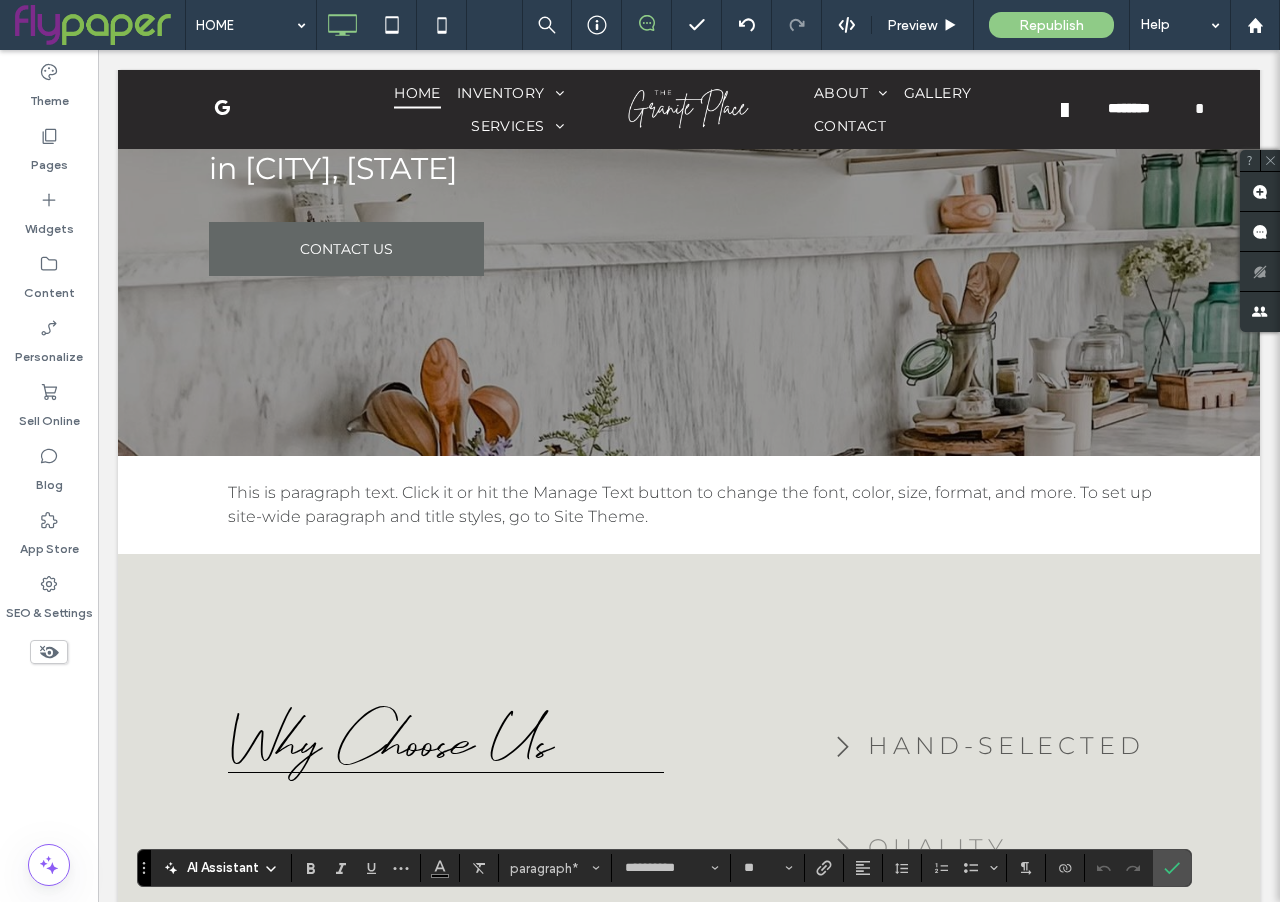 click on "This is paragraph text. Click it or hit the Manage Text button to change the font, color, size, format, and more. To set up site-wide paragraph and title styles, go to Site Theme." at bounding box center [690, 504] 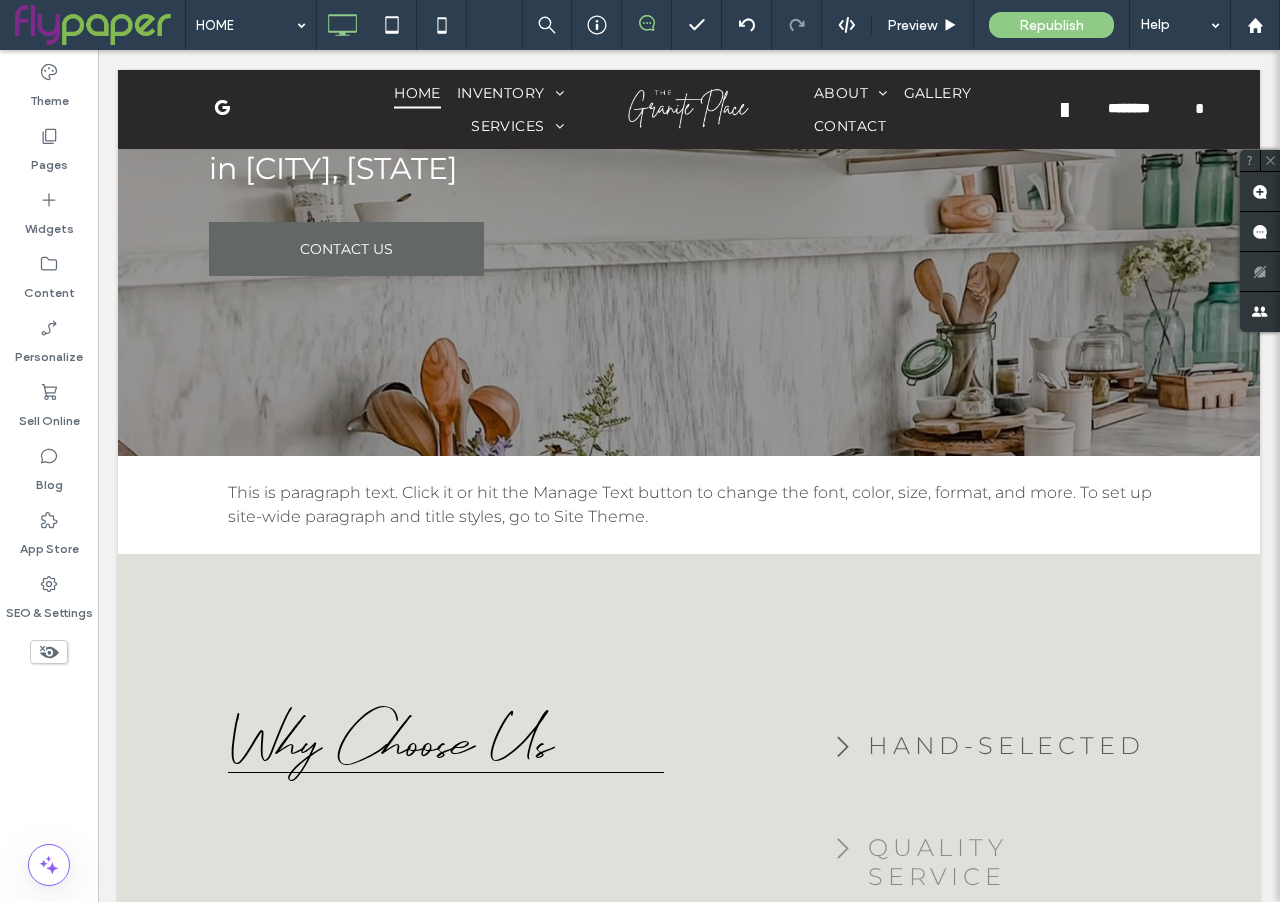 click on "This is paragraph text. Click it or hit the Manage Text button to change the font, color, size, format, and more. To set up site-wide paragraph and title styles, go to Site Theme." at bounding box center (690, 504) 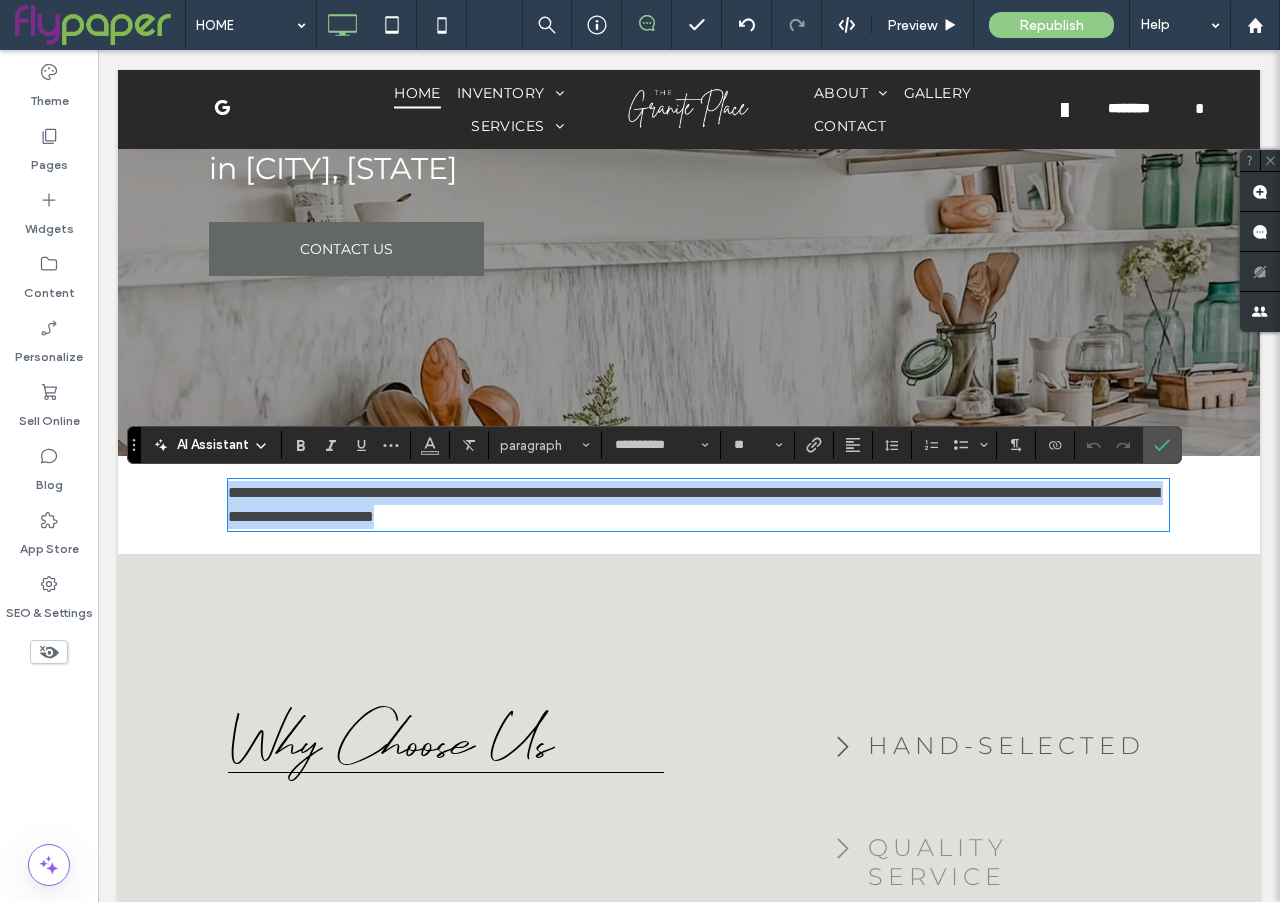 type 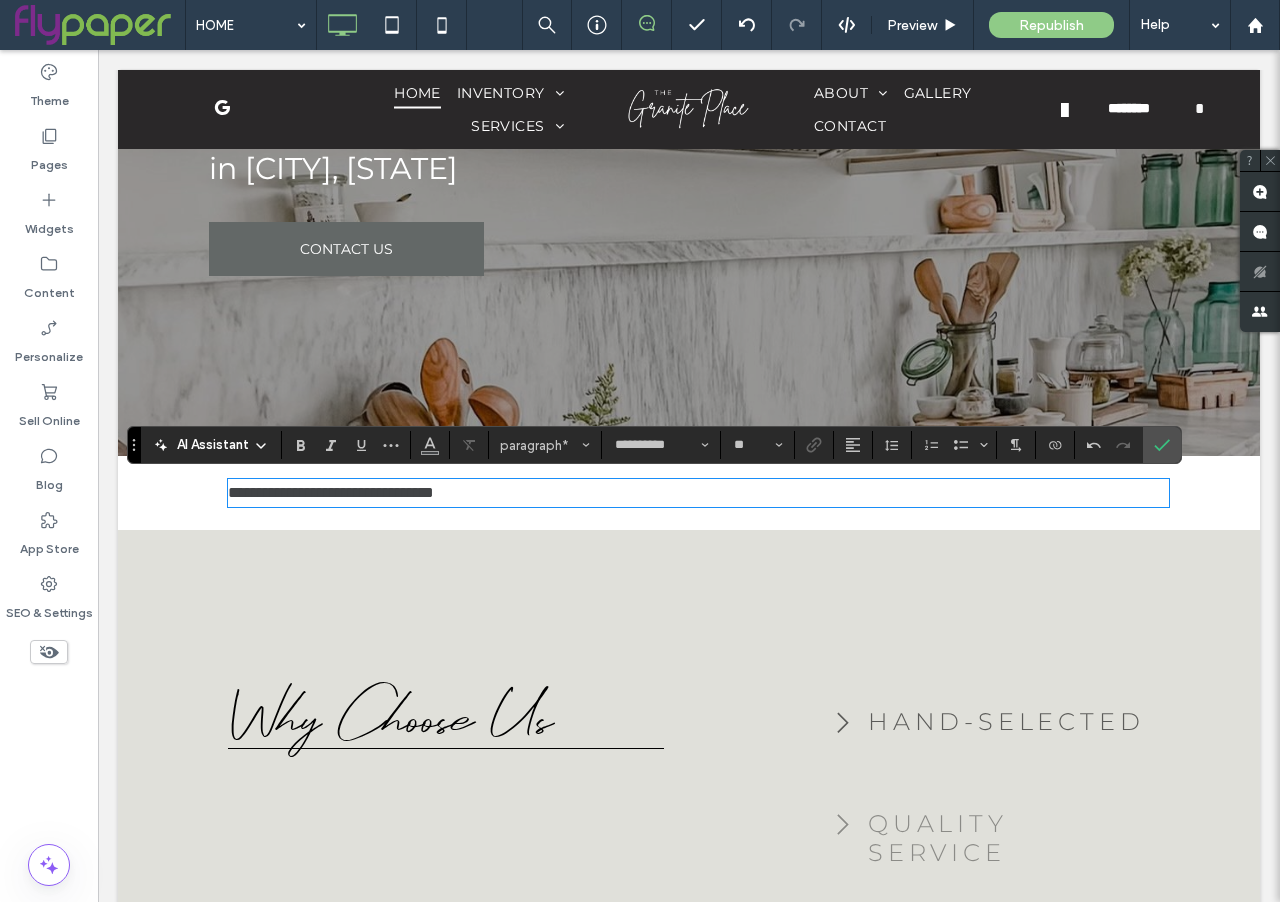 click on "**********" at bounding box center (331, 492) 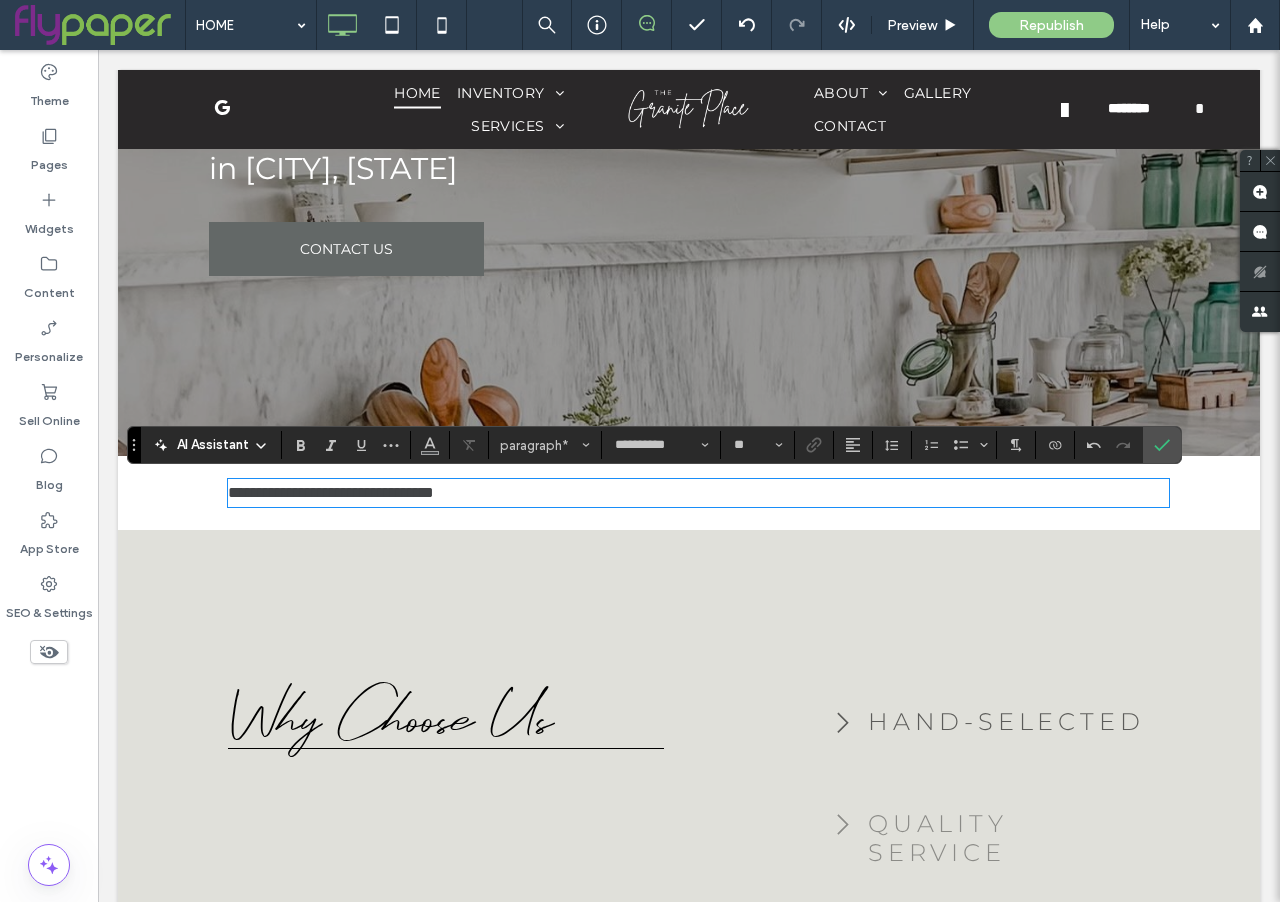 click on "**********" at bounding box center (698, 493) 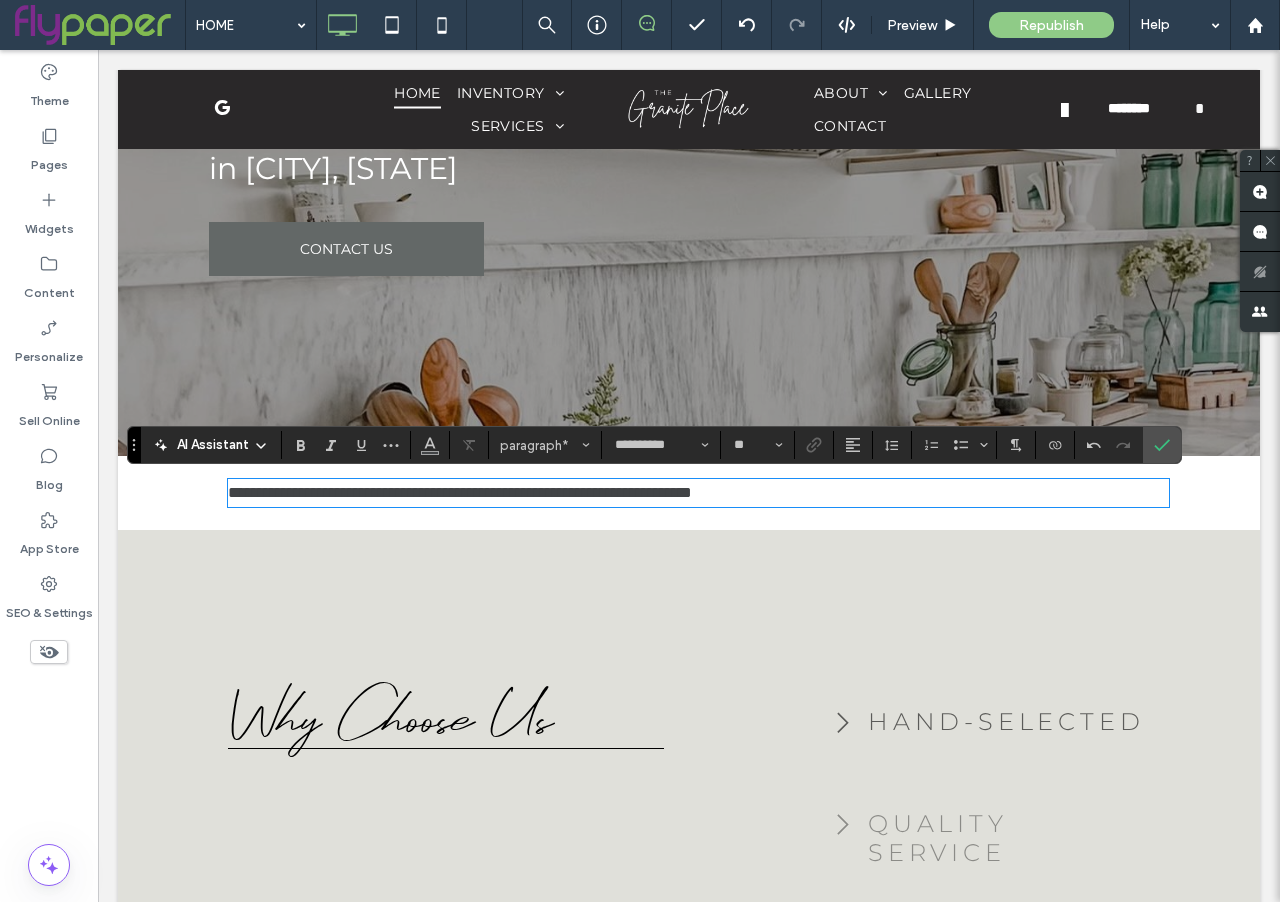 click on "**********" at bounding box center (460, 492) 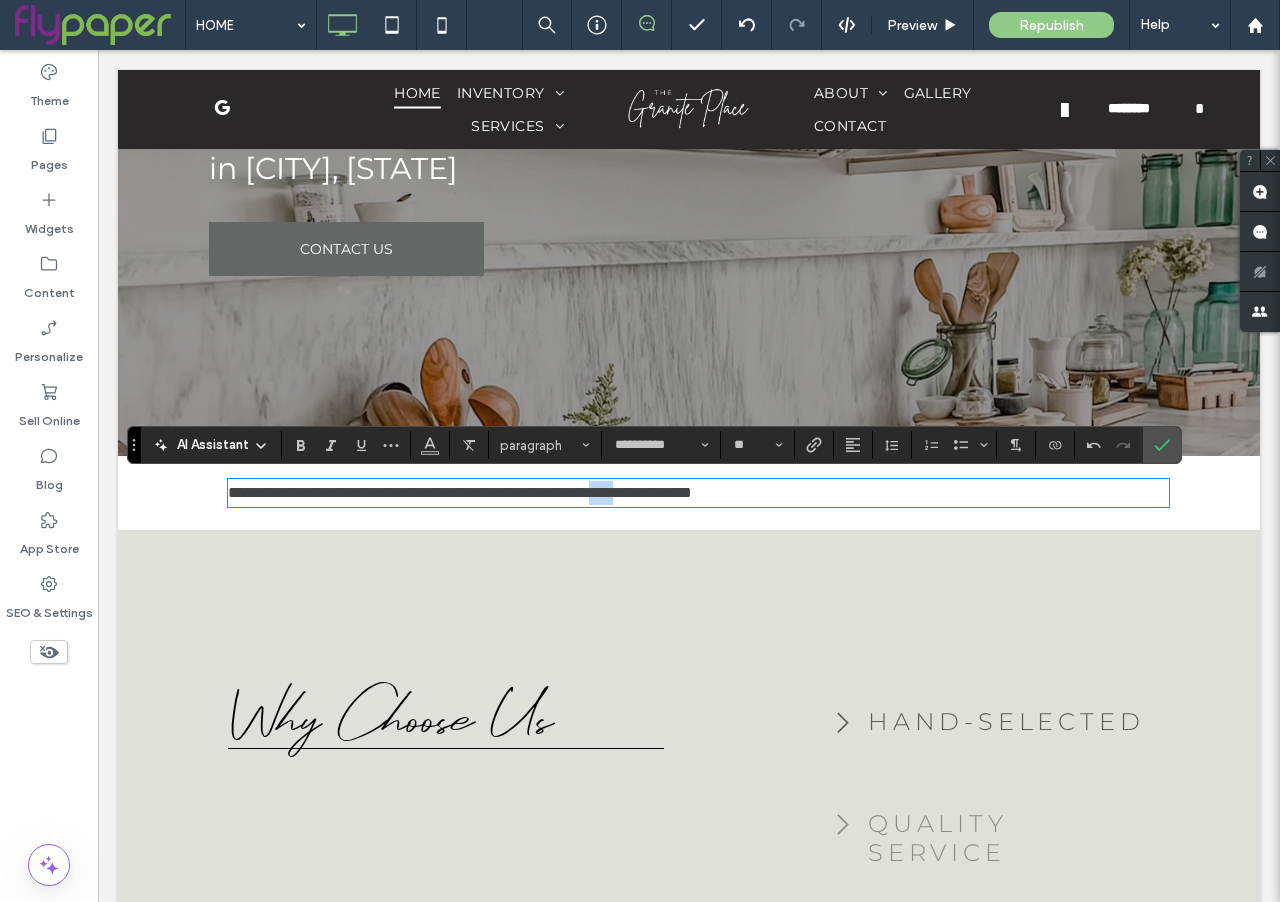 click on "**********" at bounding box center (460, 492) 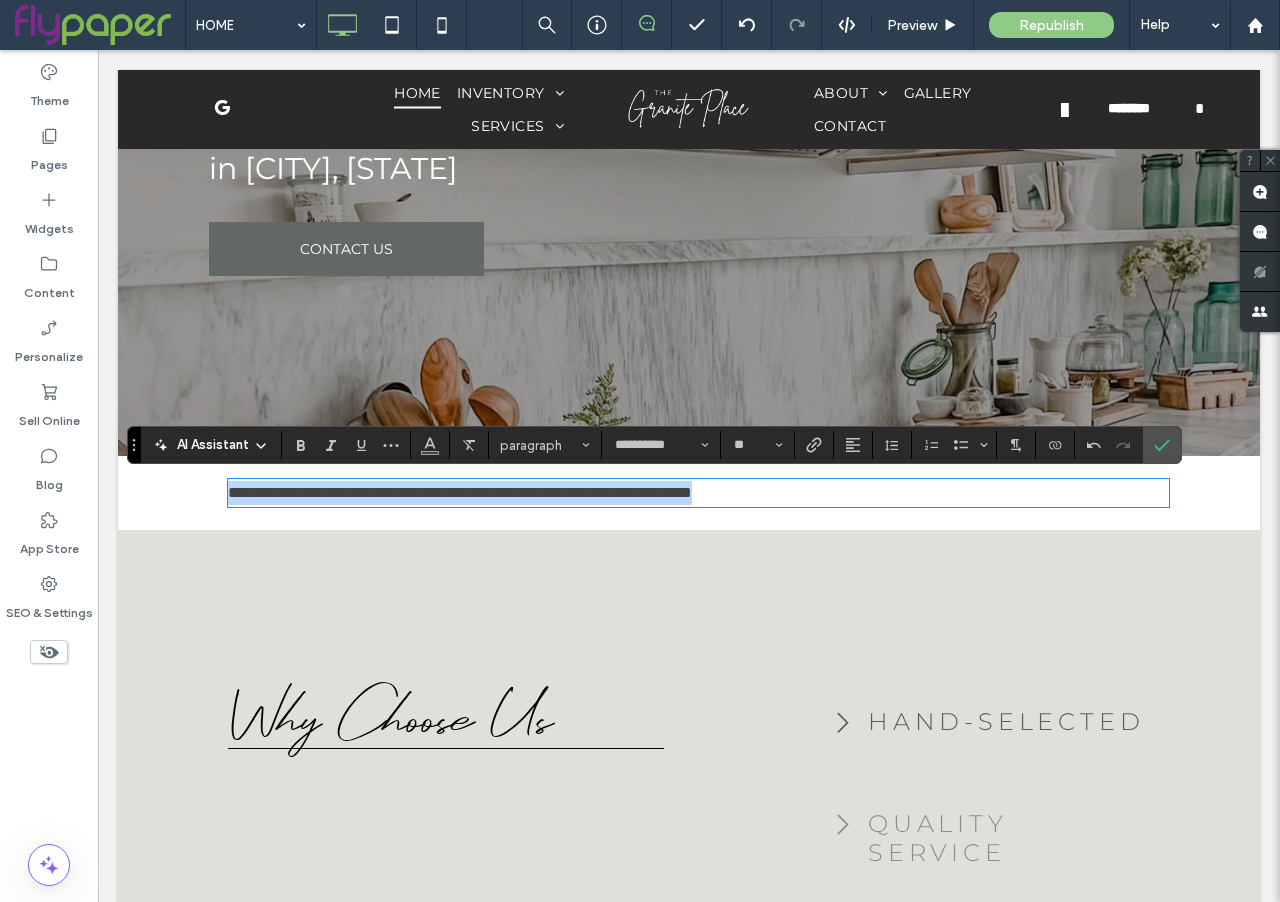 click on "**********" at bounding box center (460, 492) 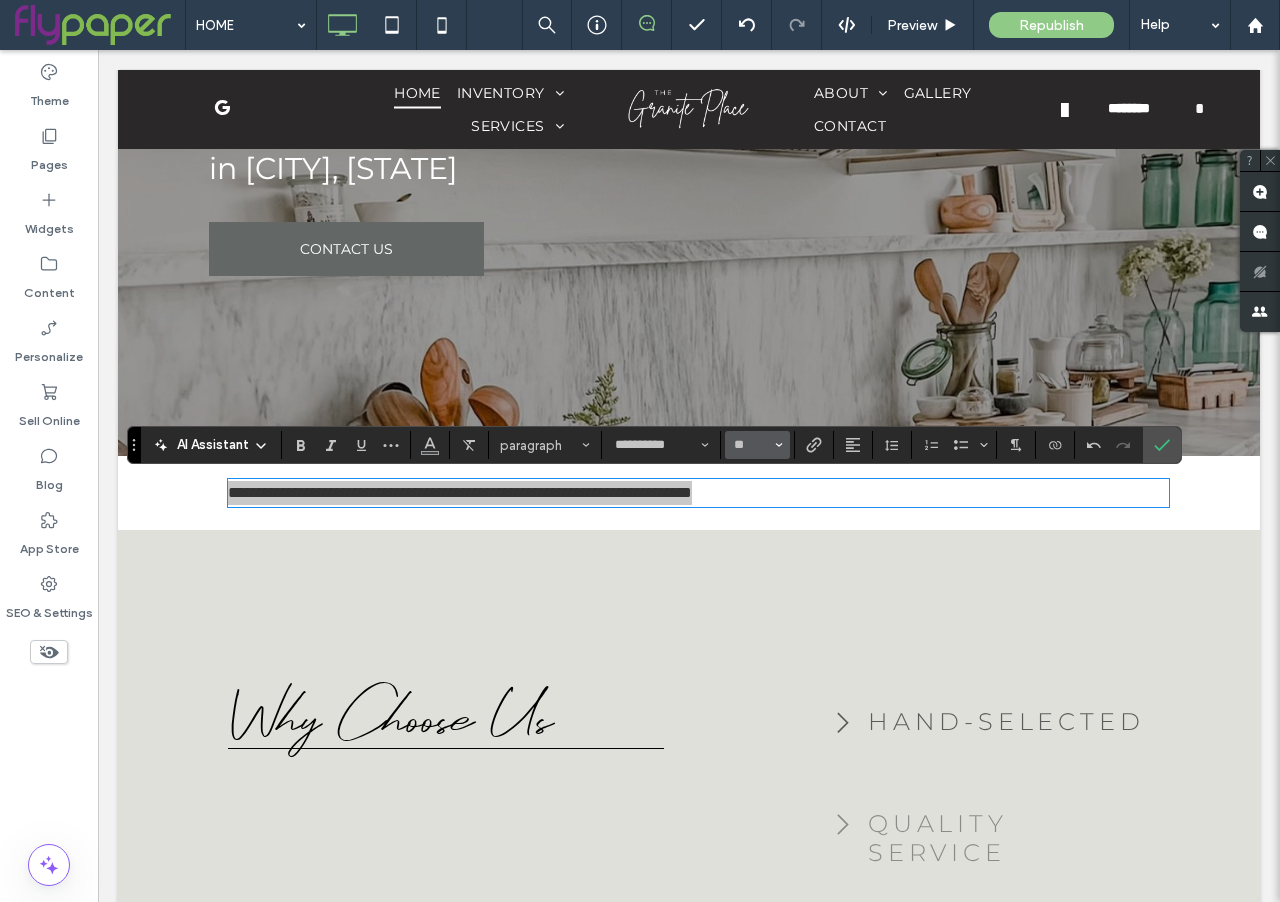 click on "**" at bounding box center (757, 445) 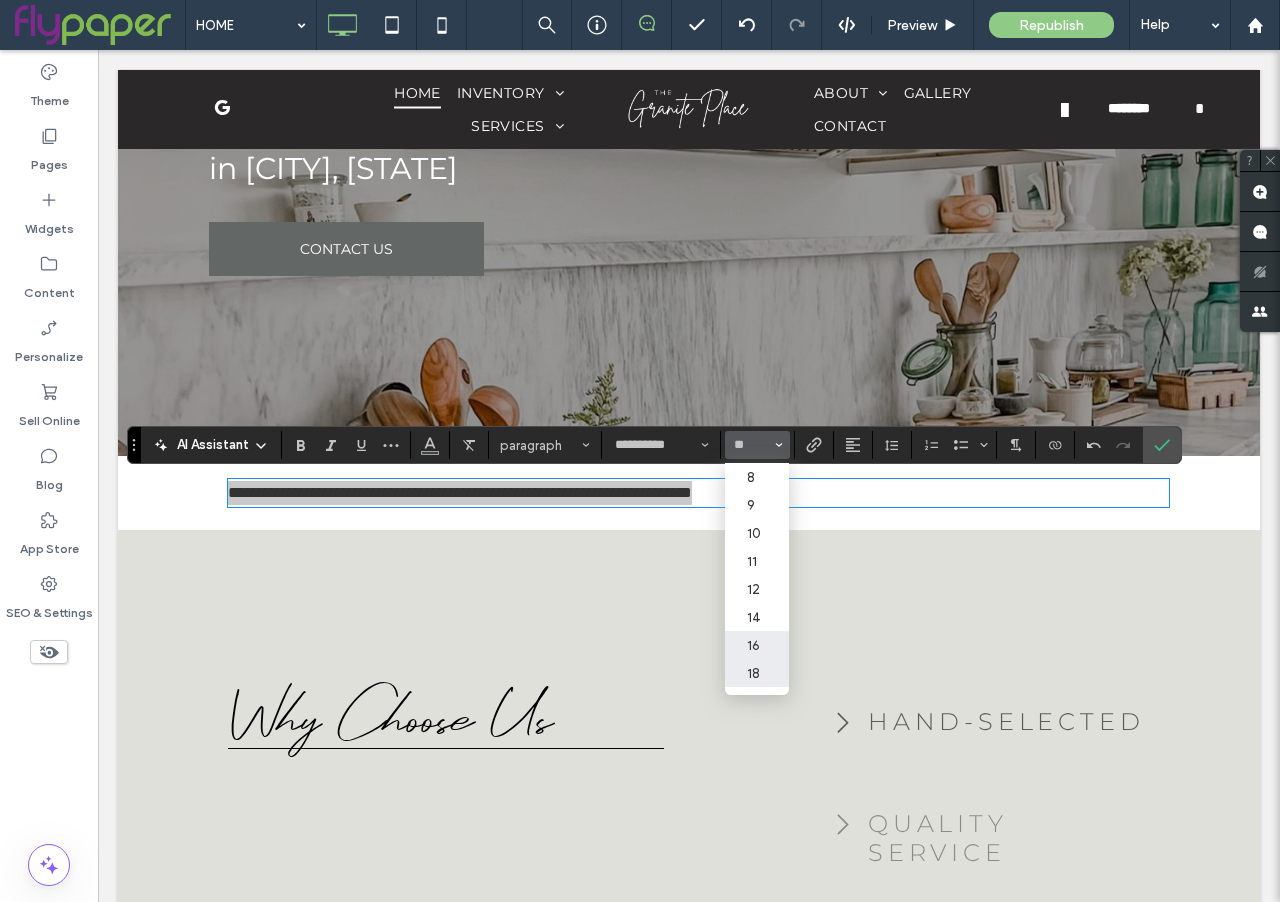 click on "18" at bounding box center [757, 673] 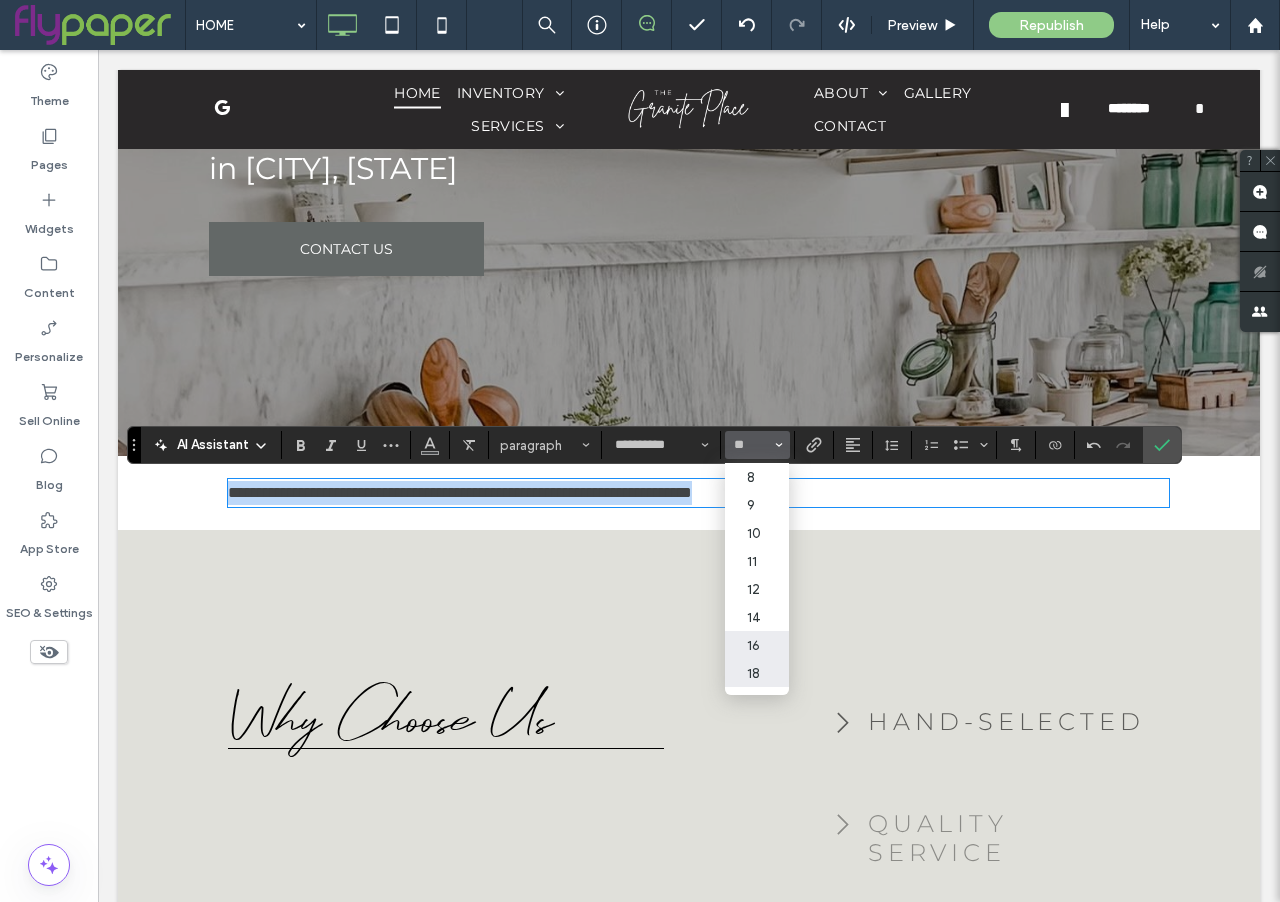 type on "**" 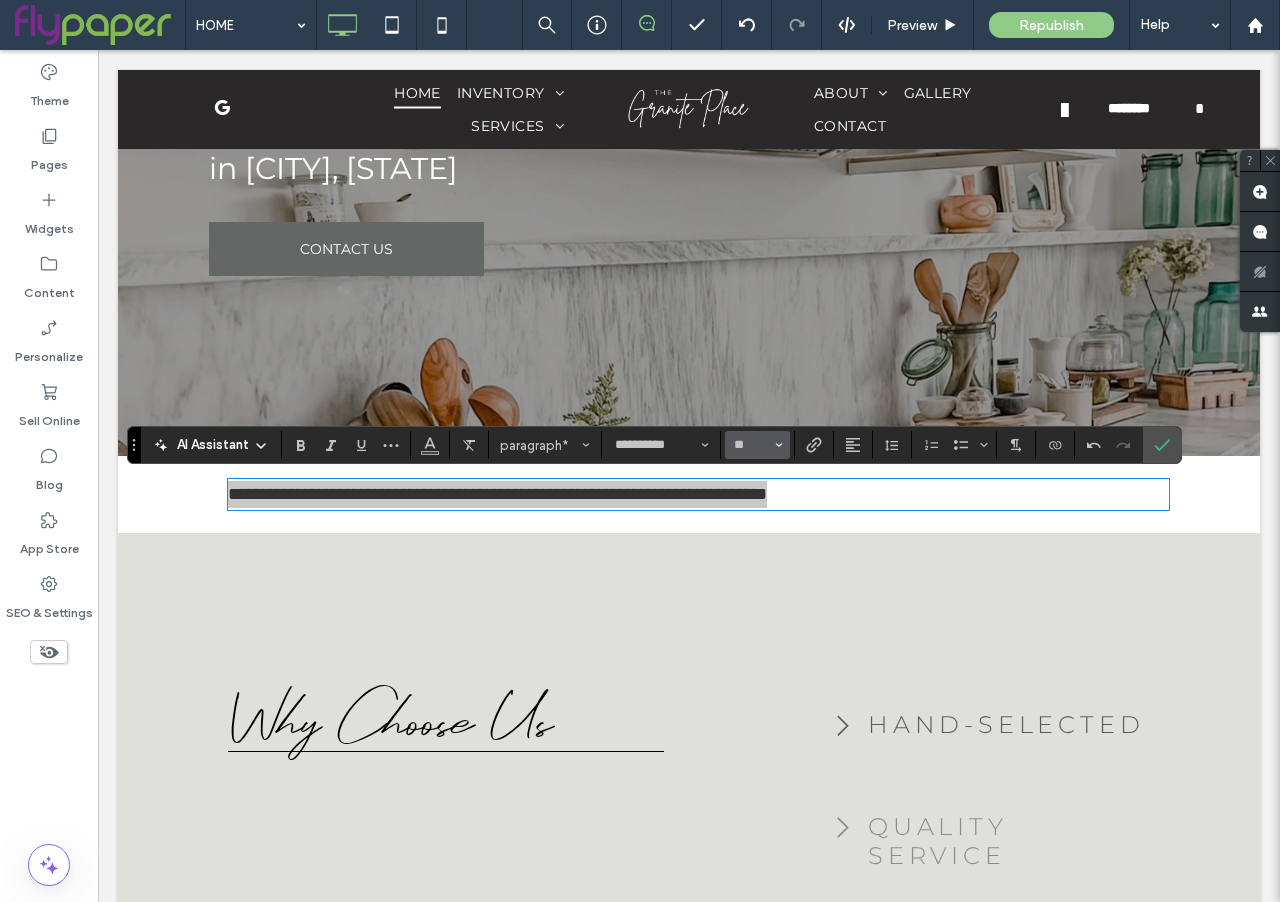 click on "**" at bounding box center (751, 445) 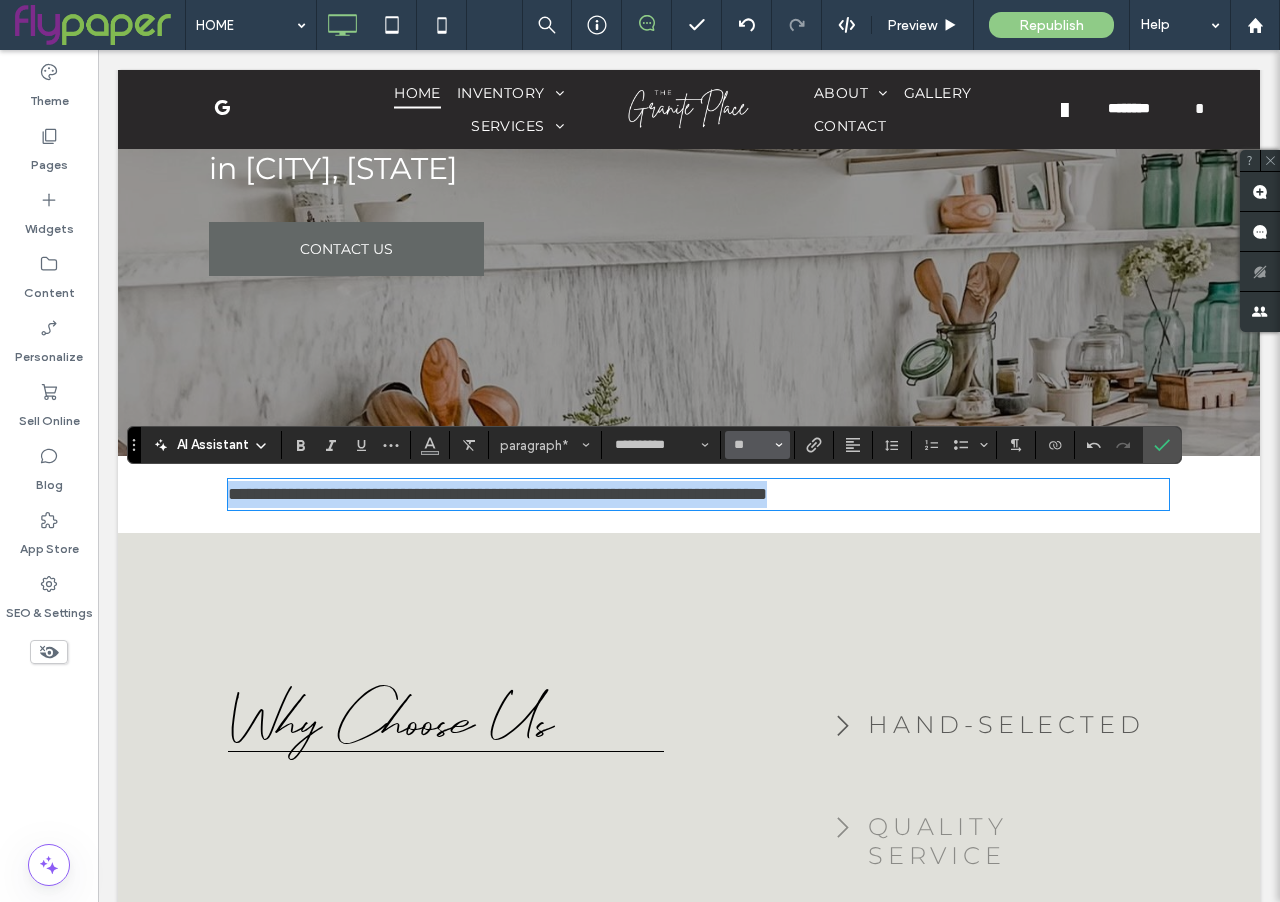 type on "**" 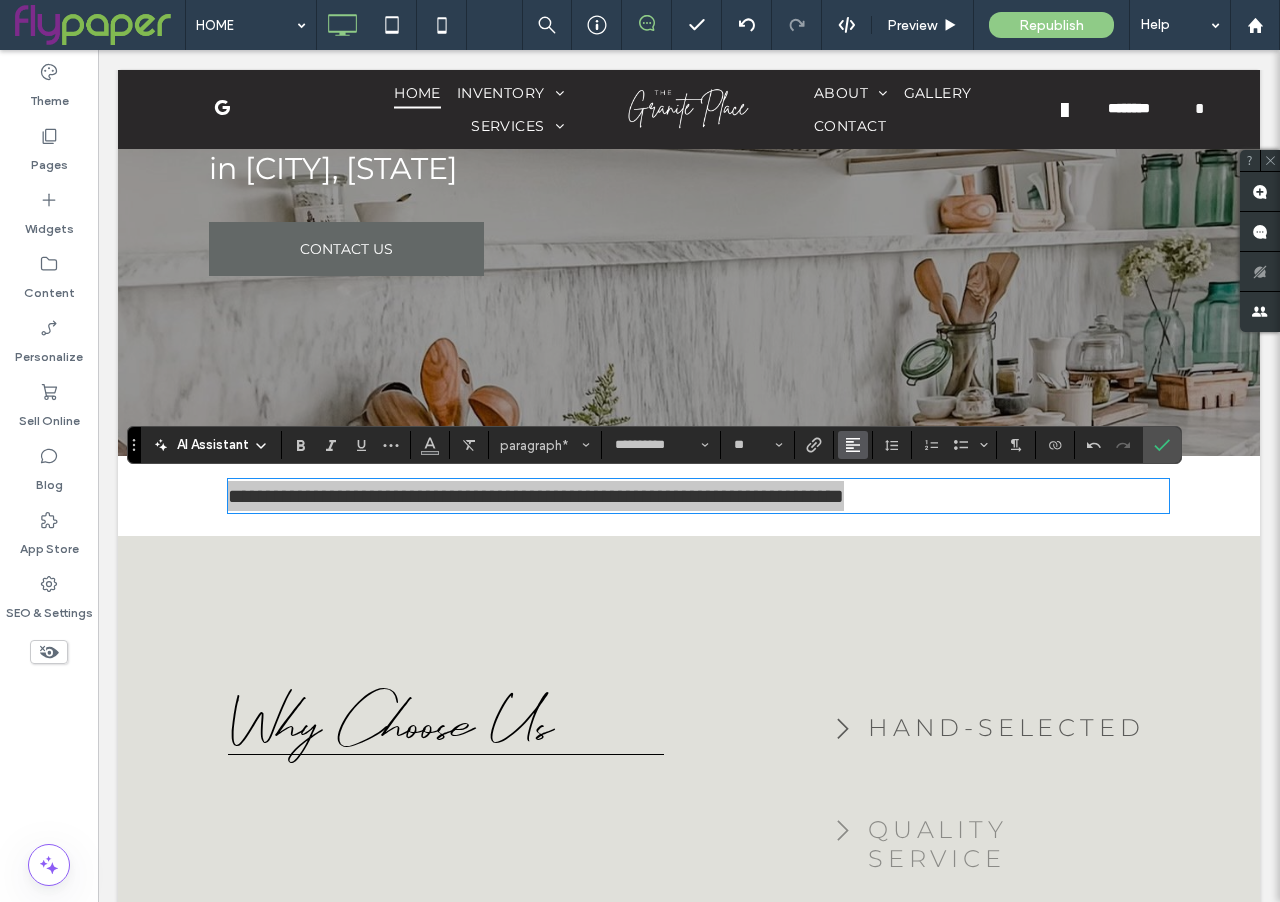click 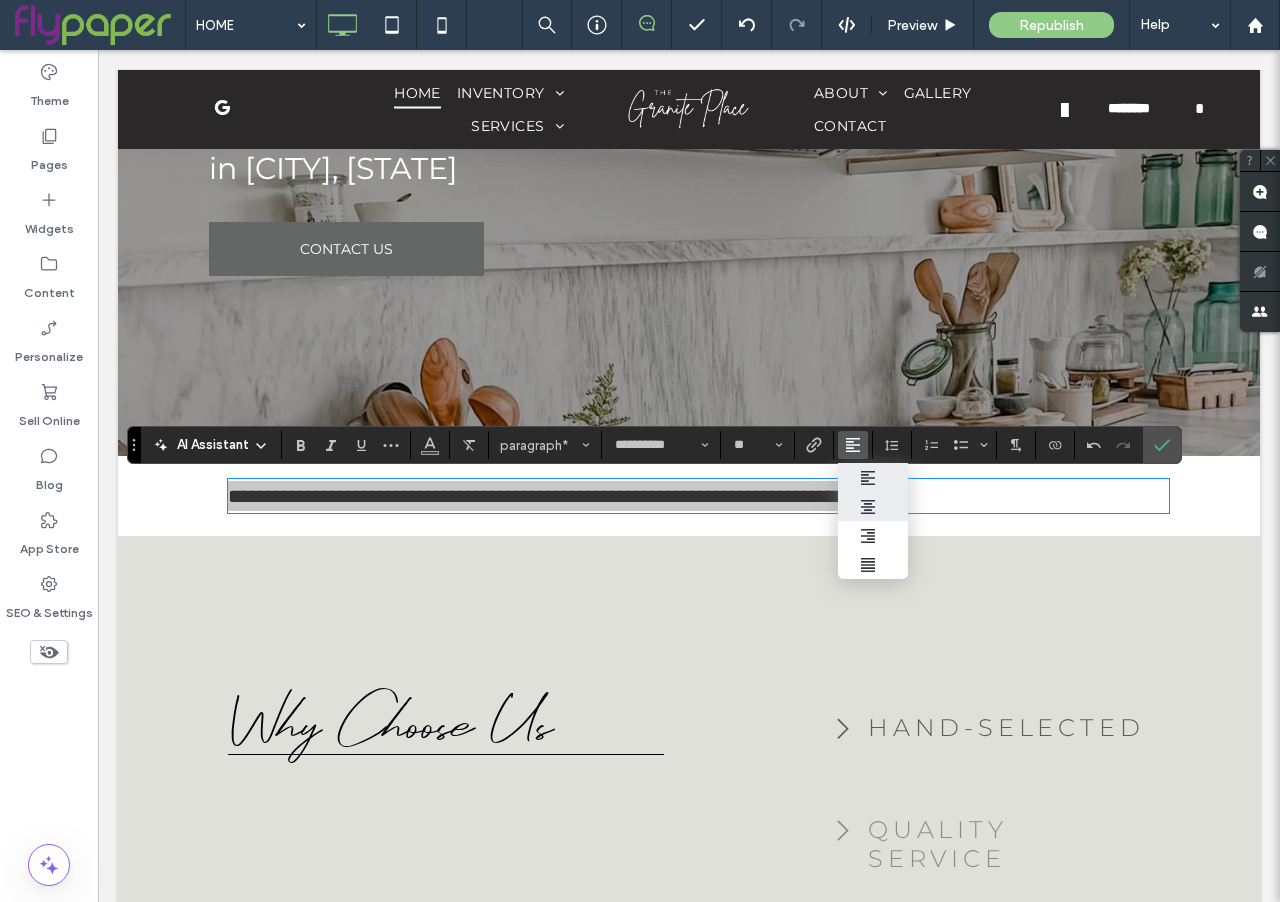 click 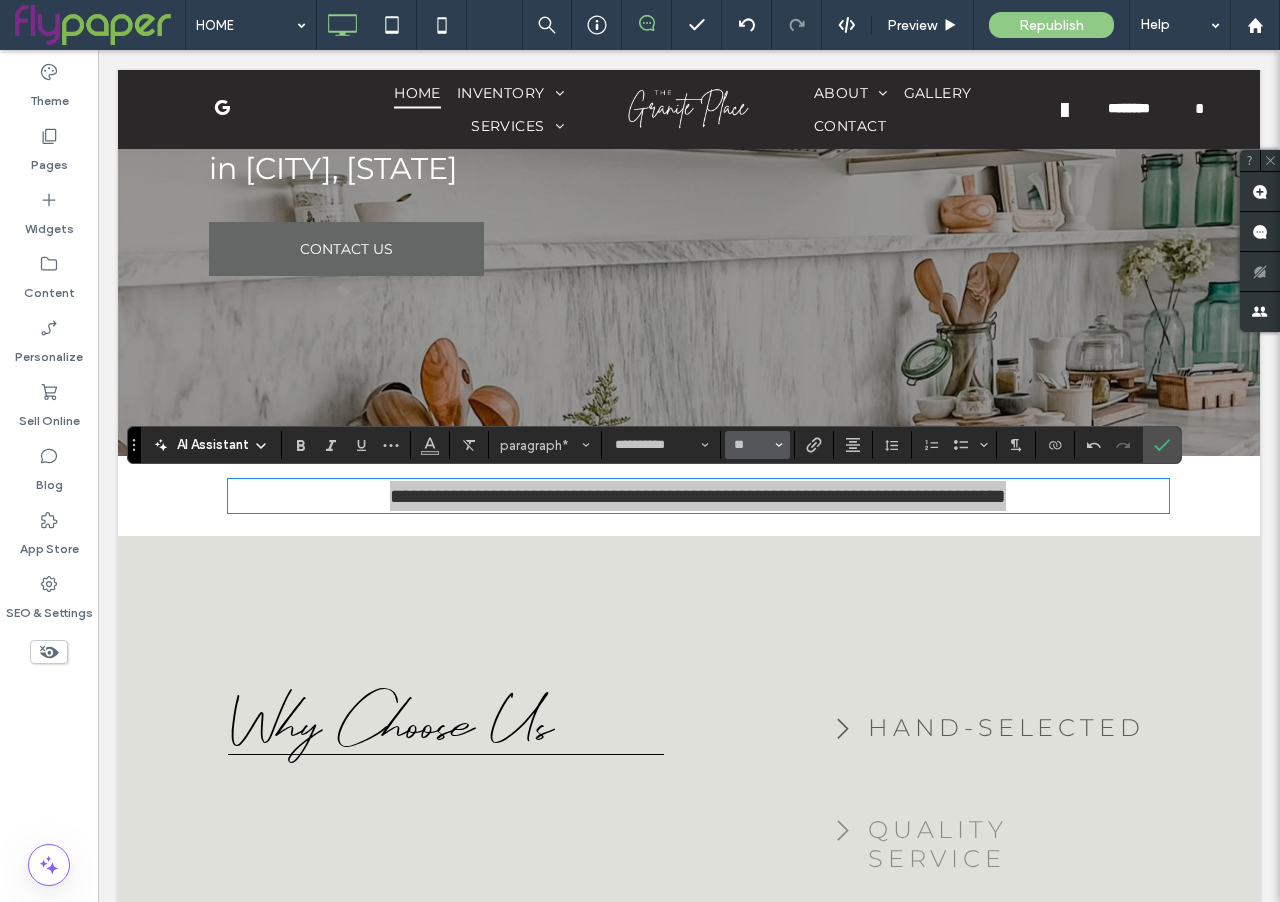 click on "**" at bounding box center [757, 445] 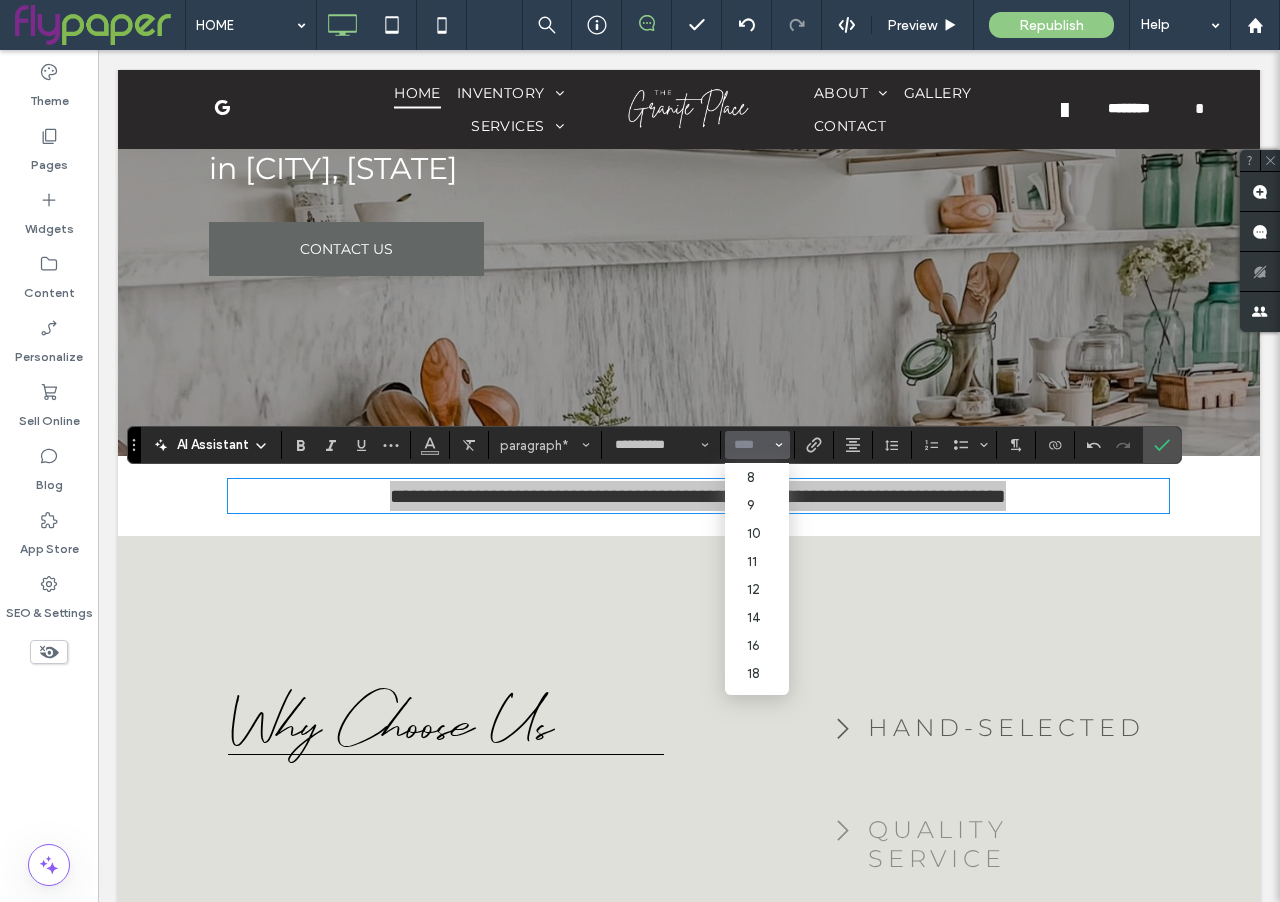 click at bounding box center (751, 445) 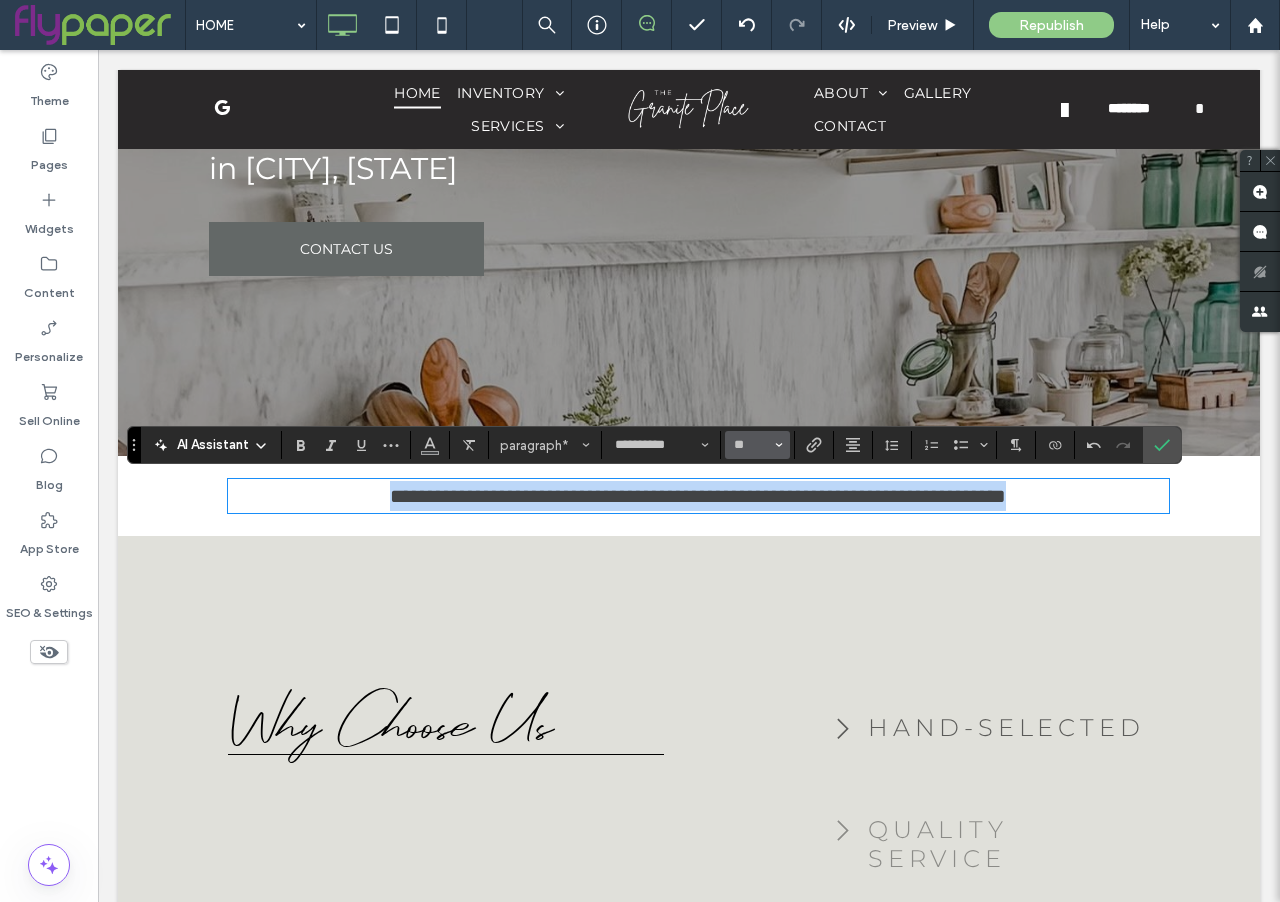 type on "**" 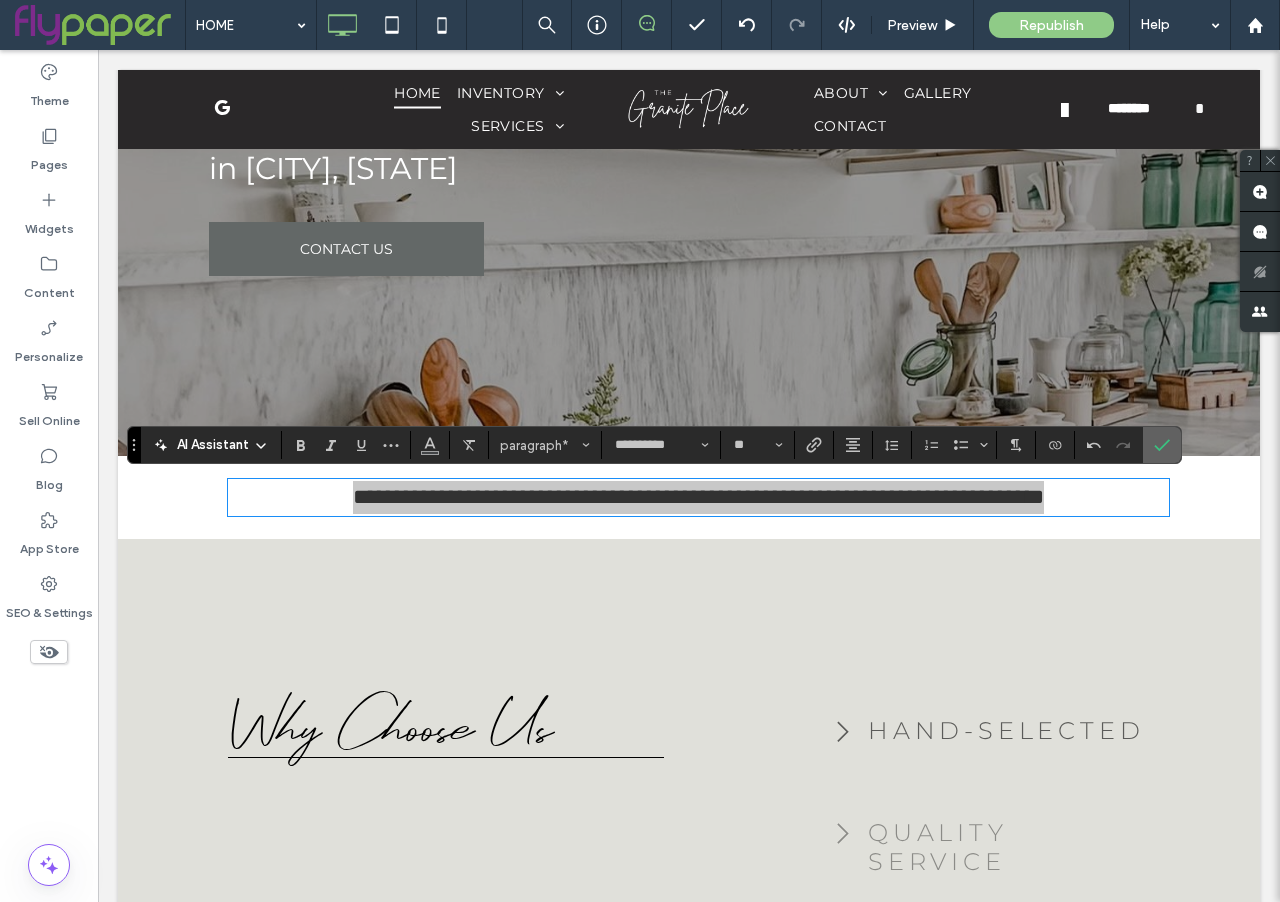 click at bounding box center [1162, 445] 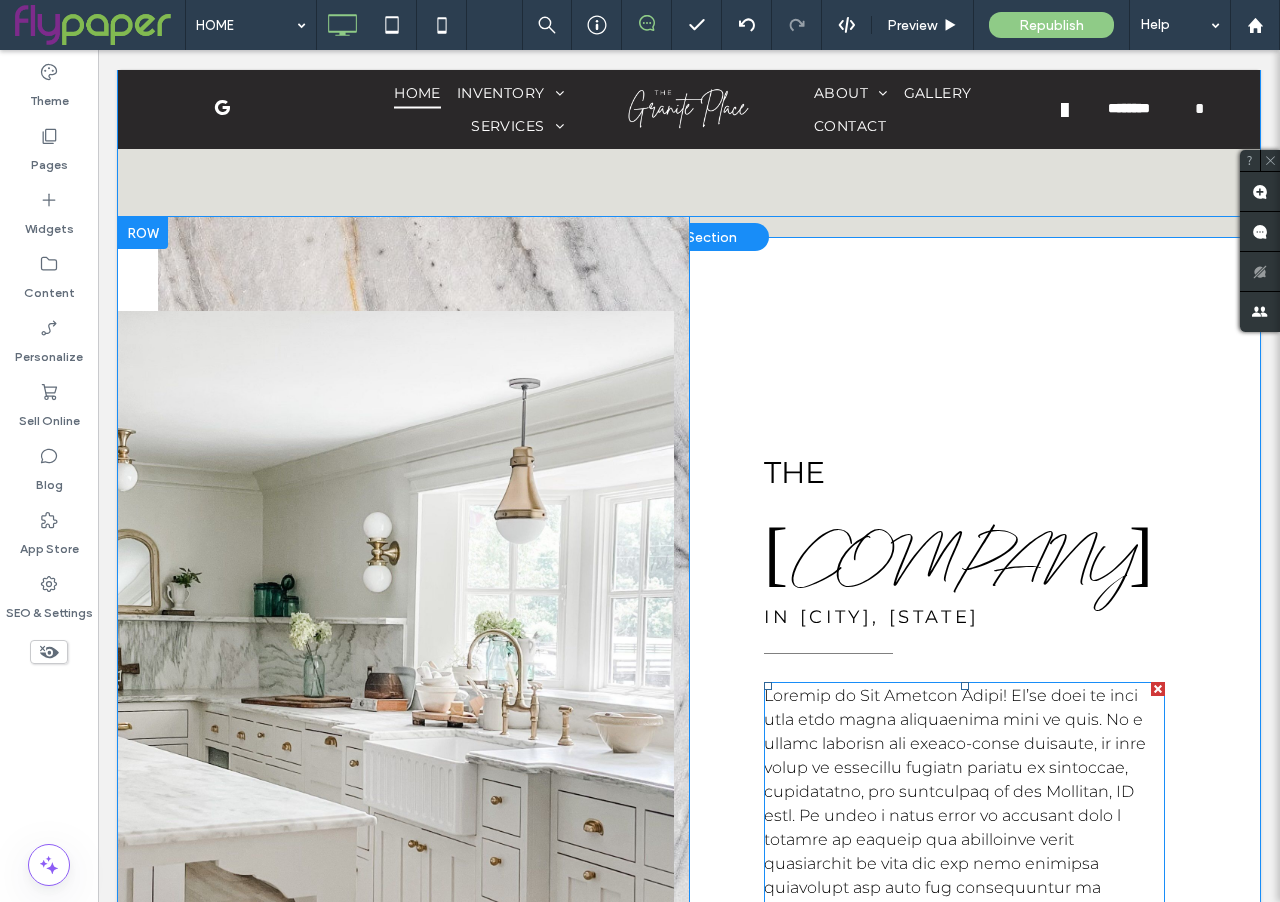 scroll, scrollTop: 1761, scrollLeft: 0, axis: vertical 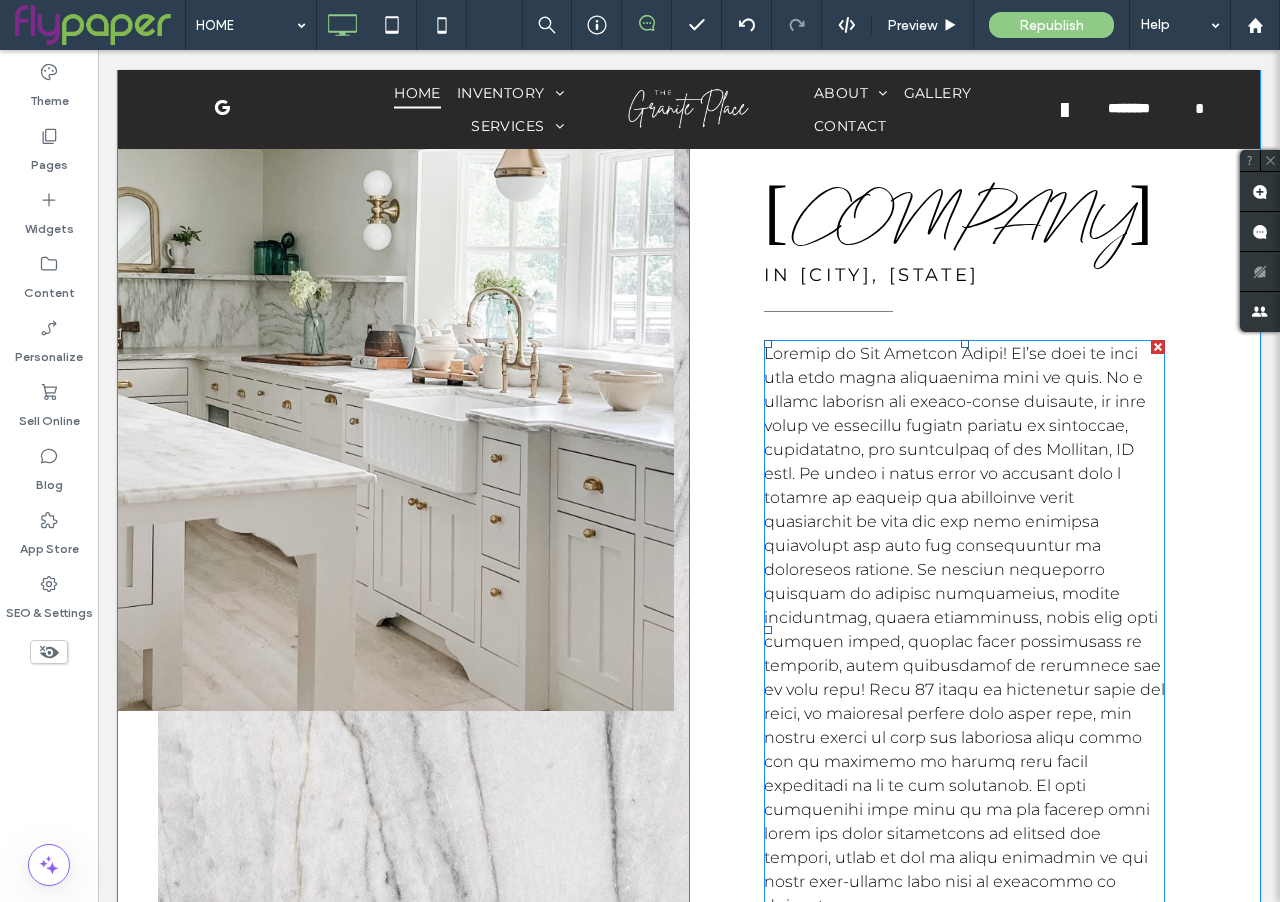 click at bounding box center [964, 630] 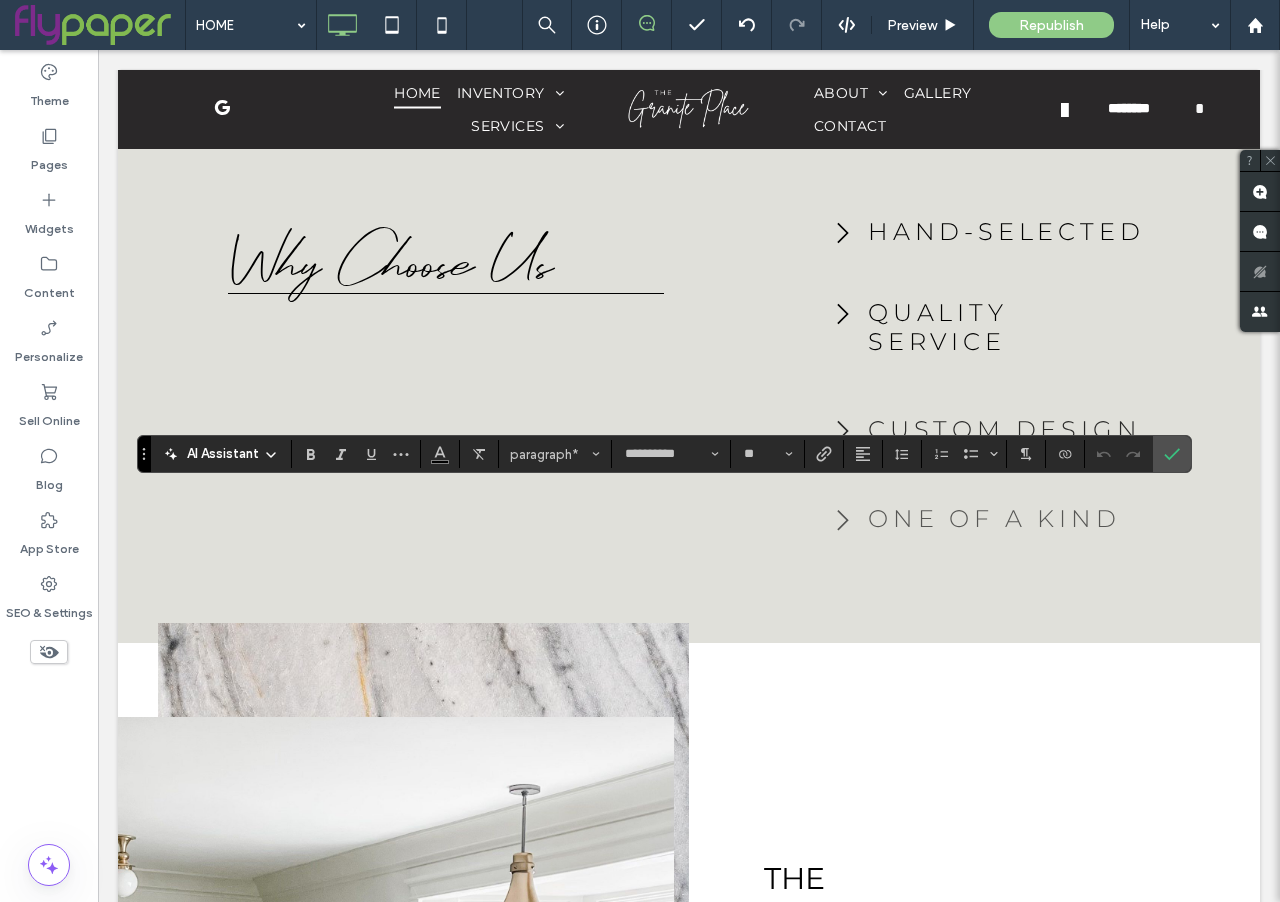 scroll, scrollTop: 682, scrollLeft: 0, axis: vertical 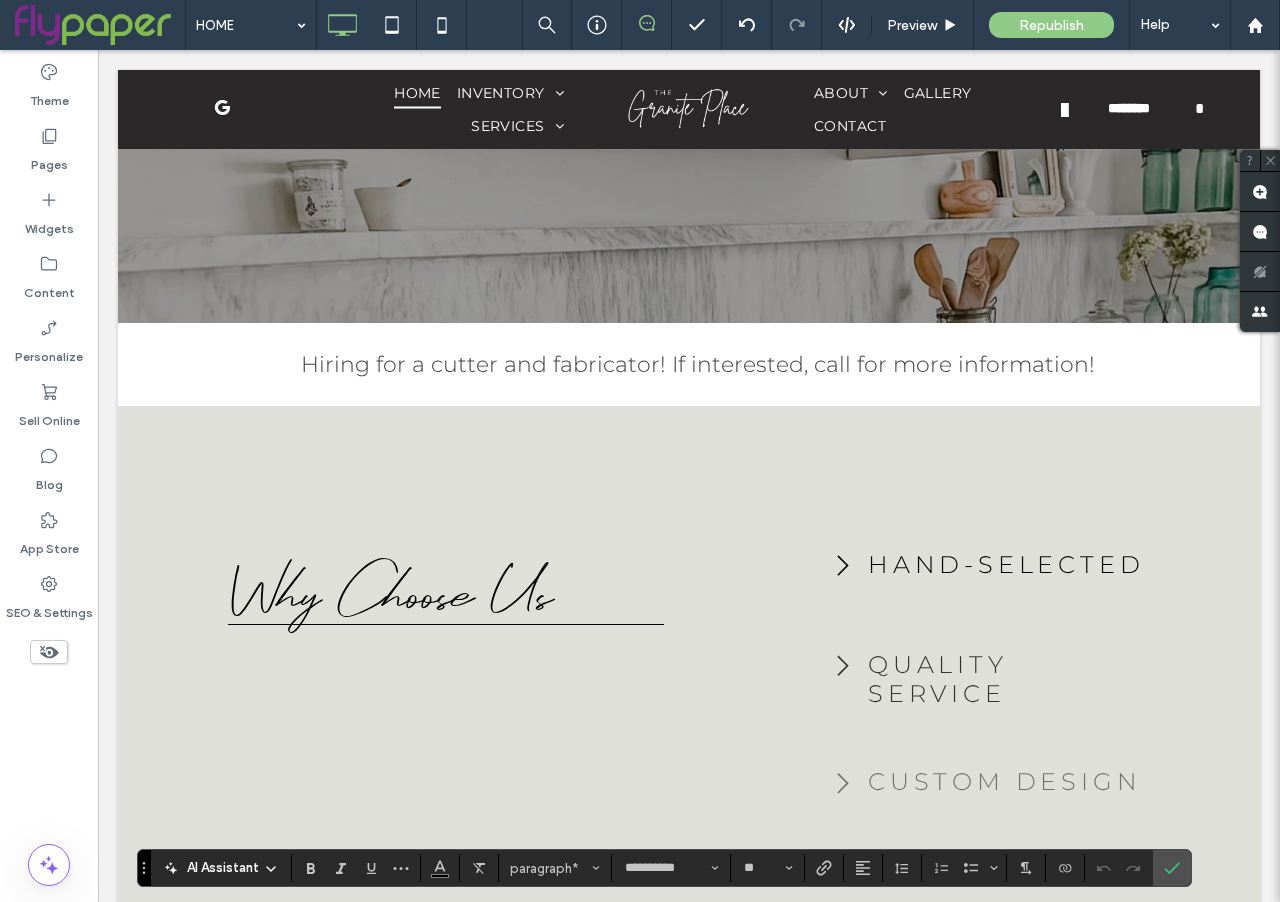 click on "Hiring for a cutter and fabricator! If interested, call for more information!" at bounding box center [698, 364] 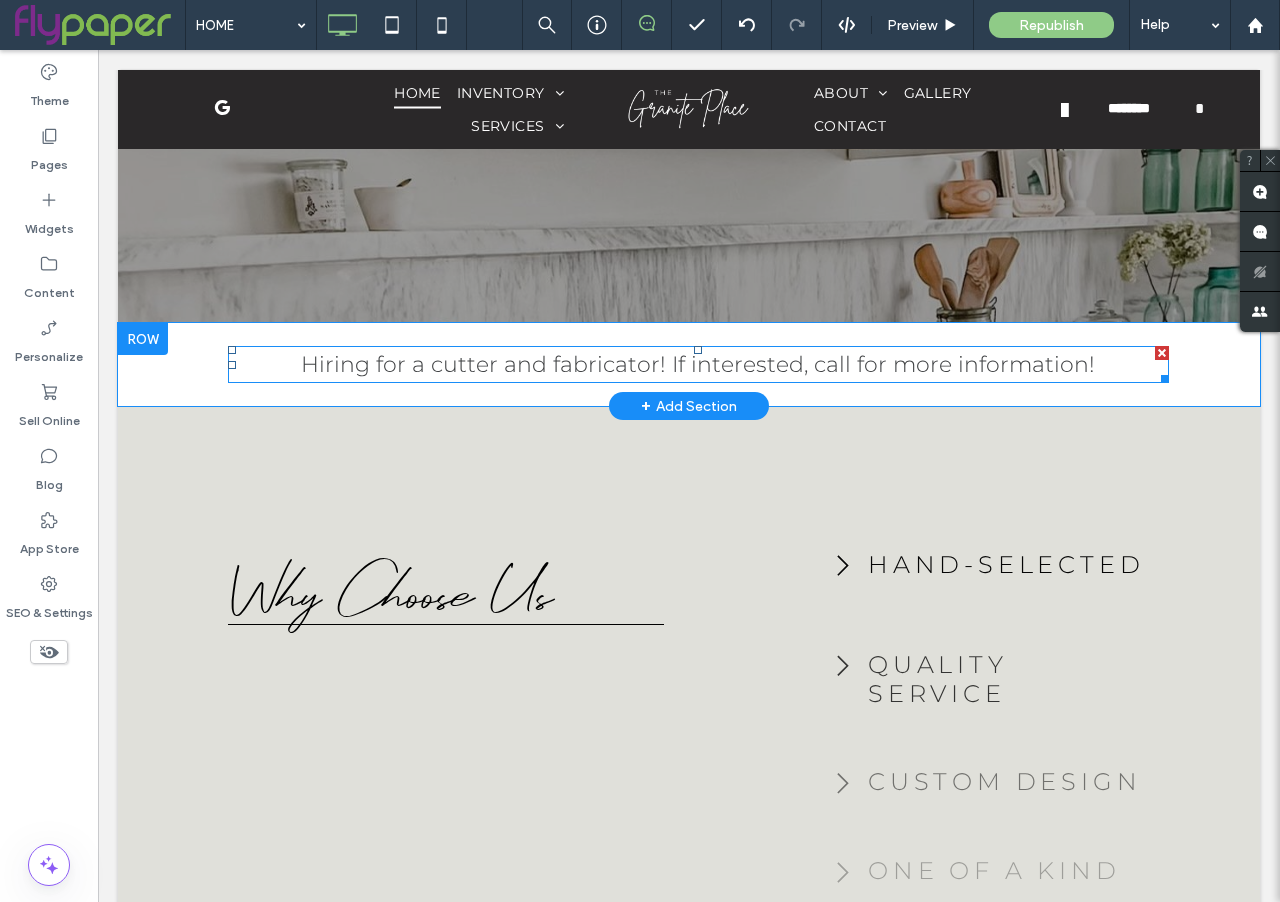 click on "Hiring for a cutter and fabricator! If interested, call for more information!" at bounding box center (698, 364) 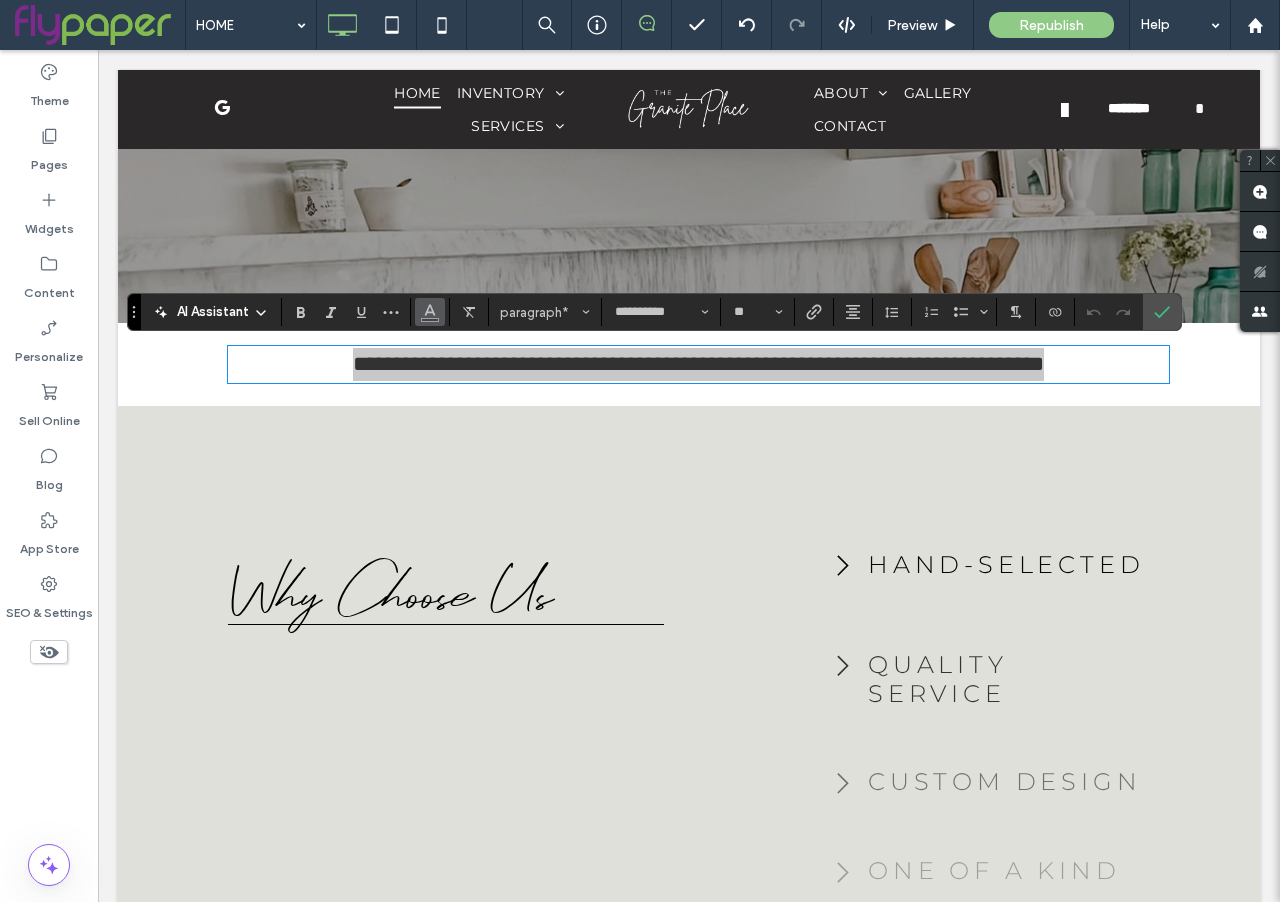 click at bounding box center [430, 312] 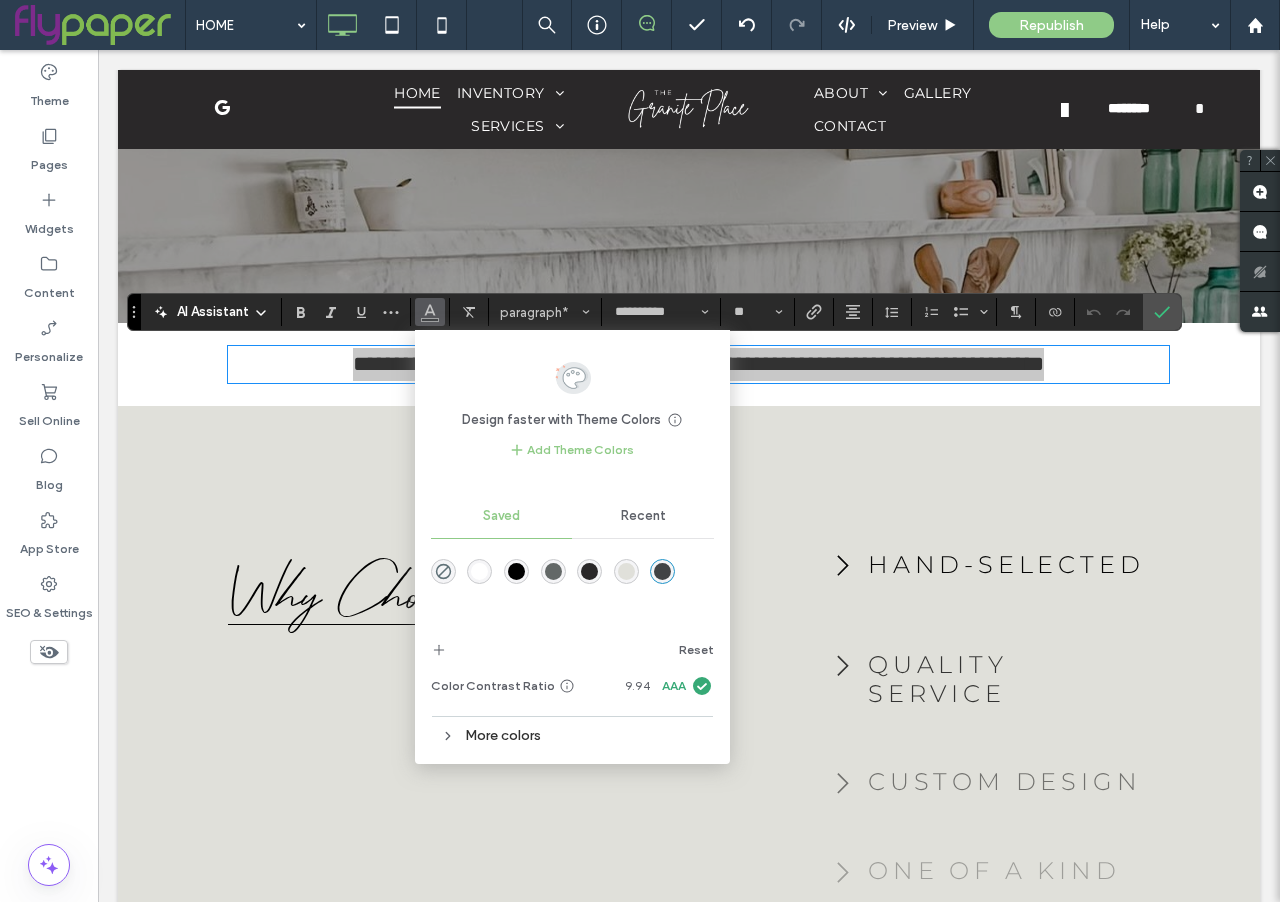 click at bounding box center (516, 571) 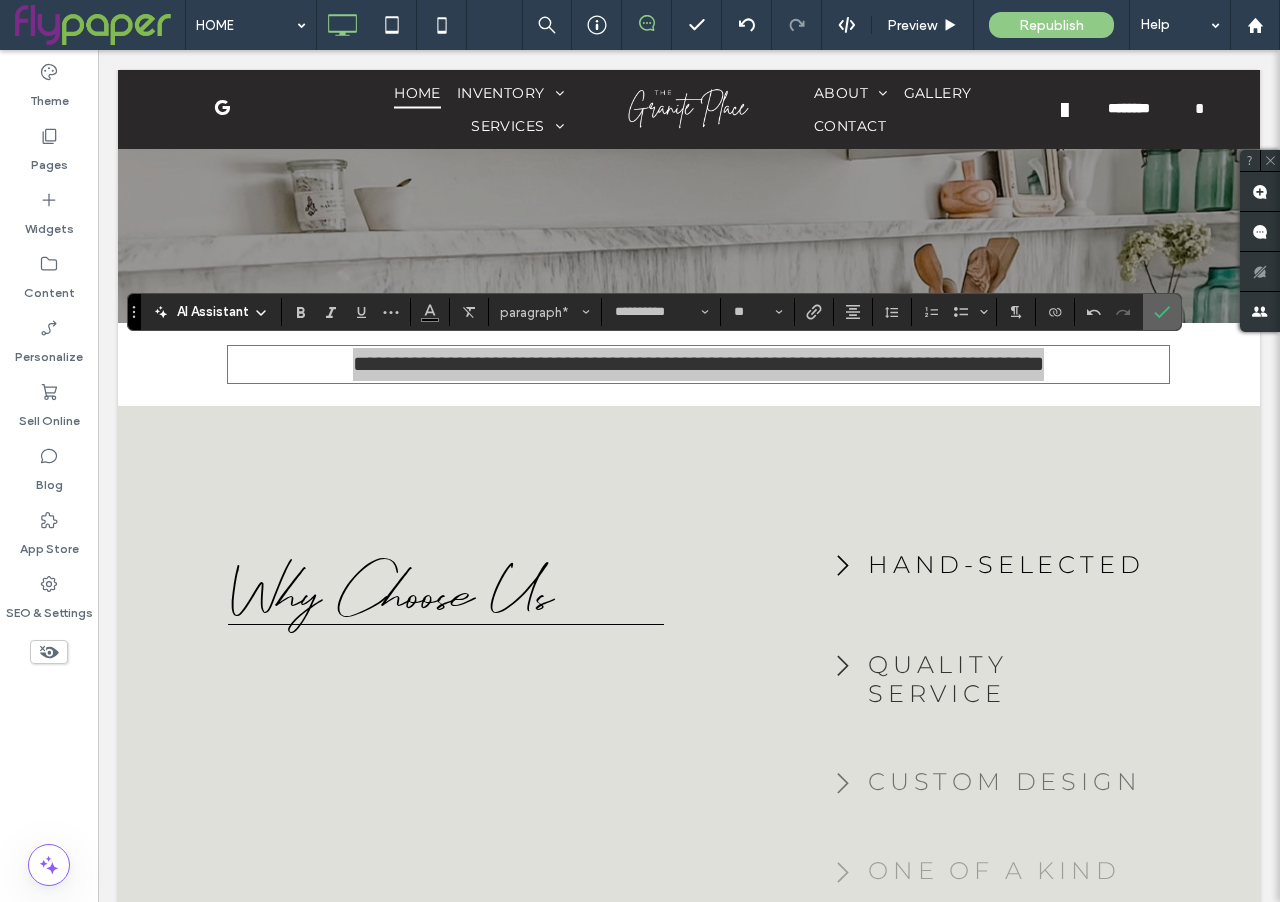 click 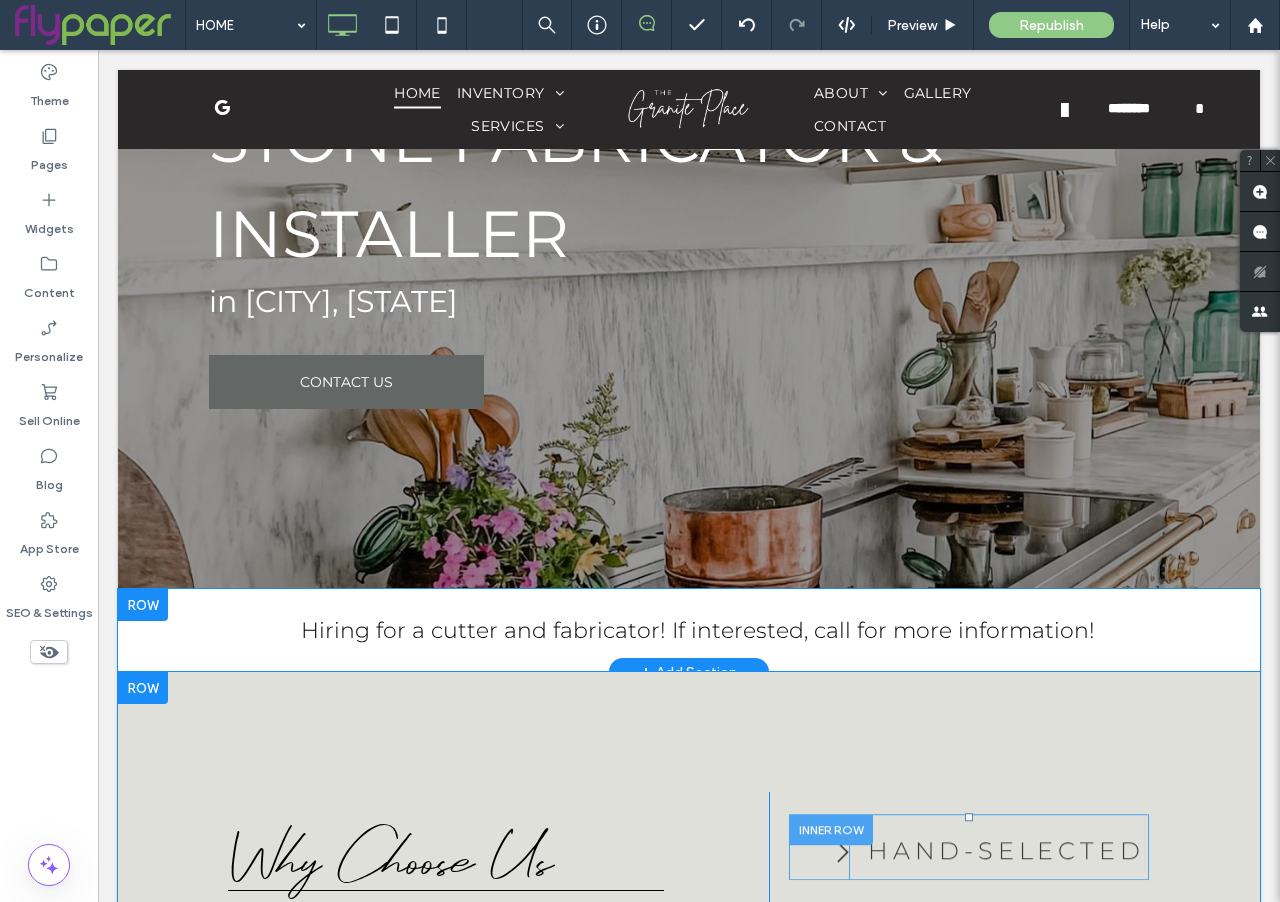 scroll, scrollTop: 590, scrollLeft: 0, axis: vertical 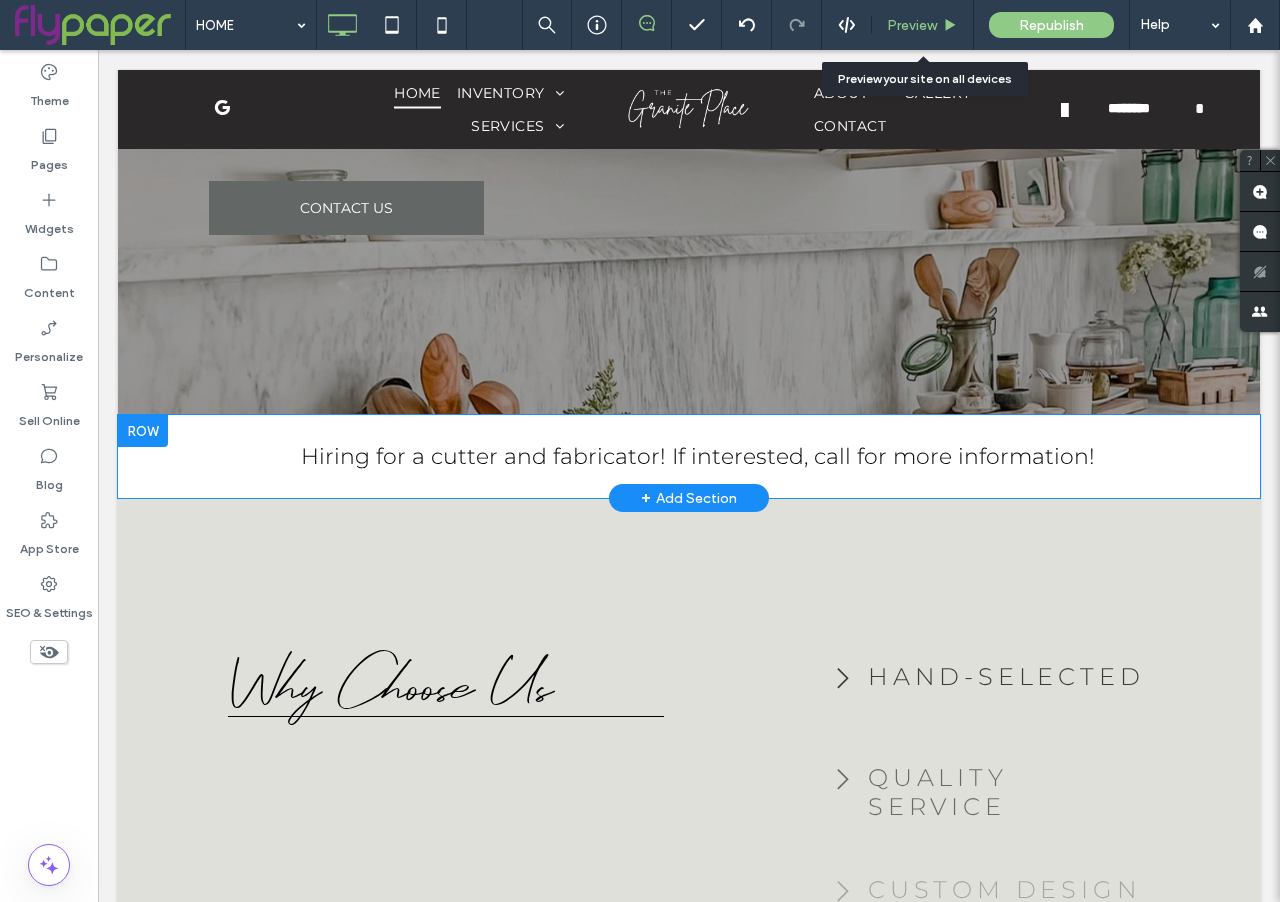 click on "Preview" at bounding box center [923, 25] 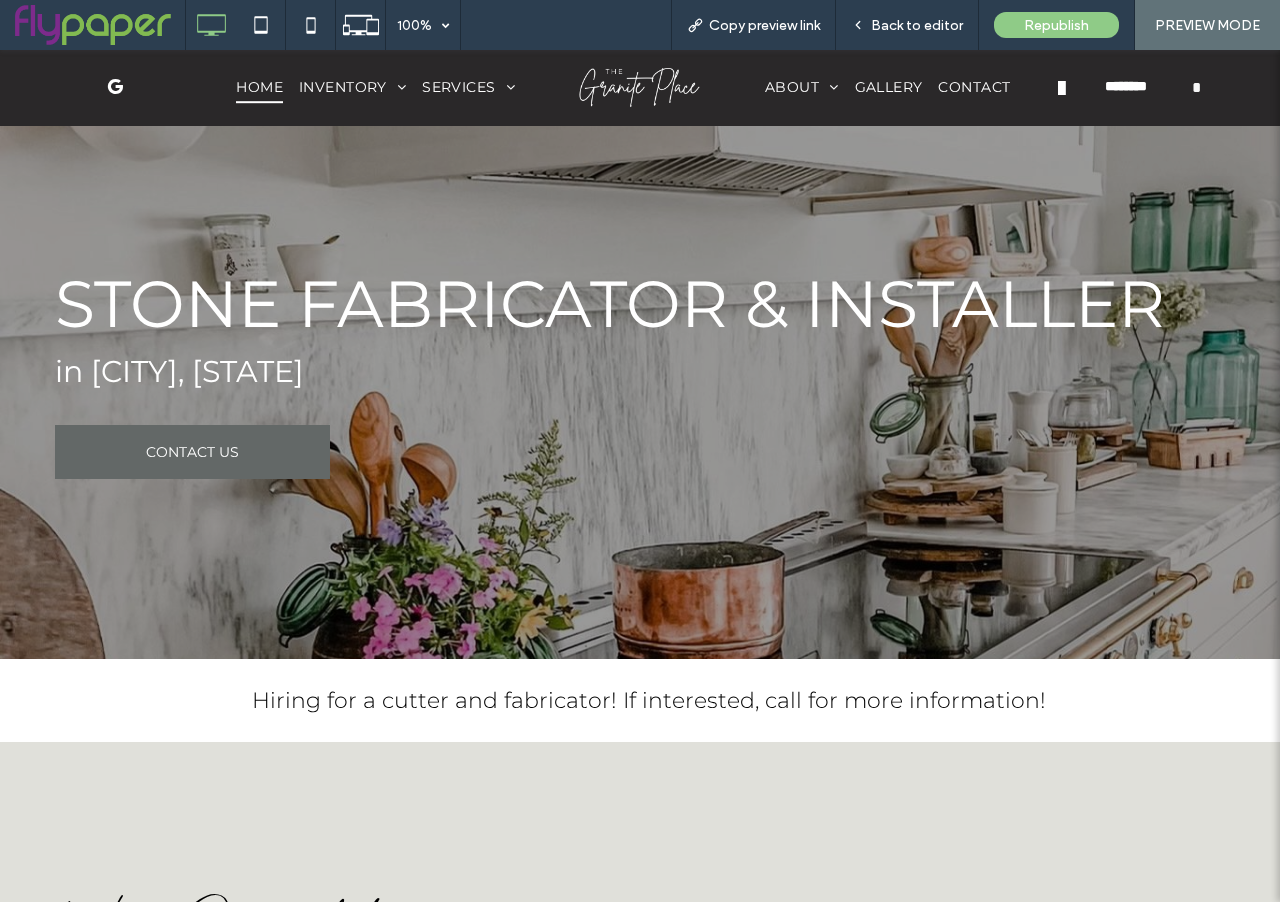 scroll, scrollTop: 260, scrollLeft: 0, axis: vertical 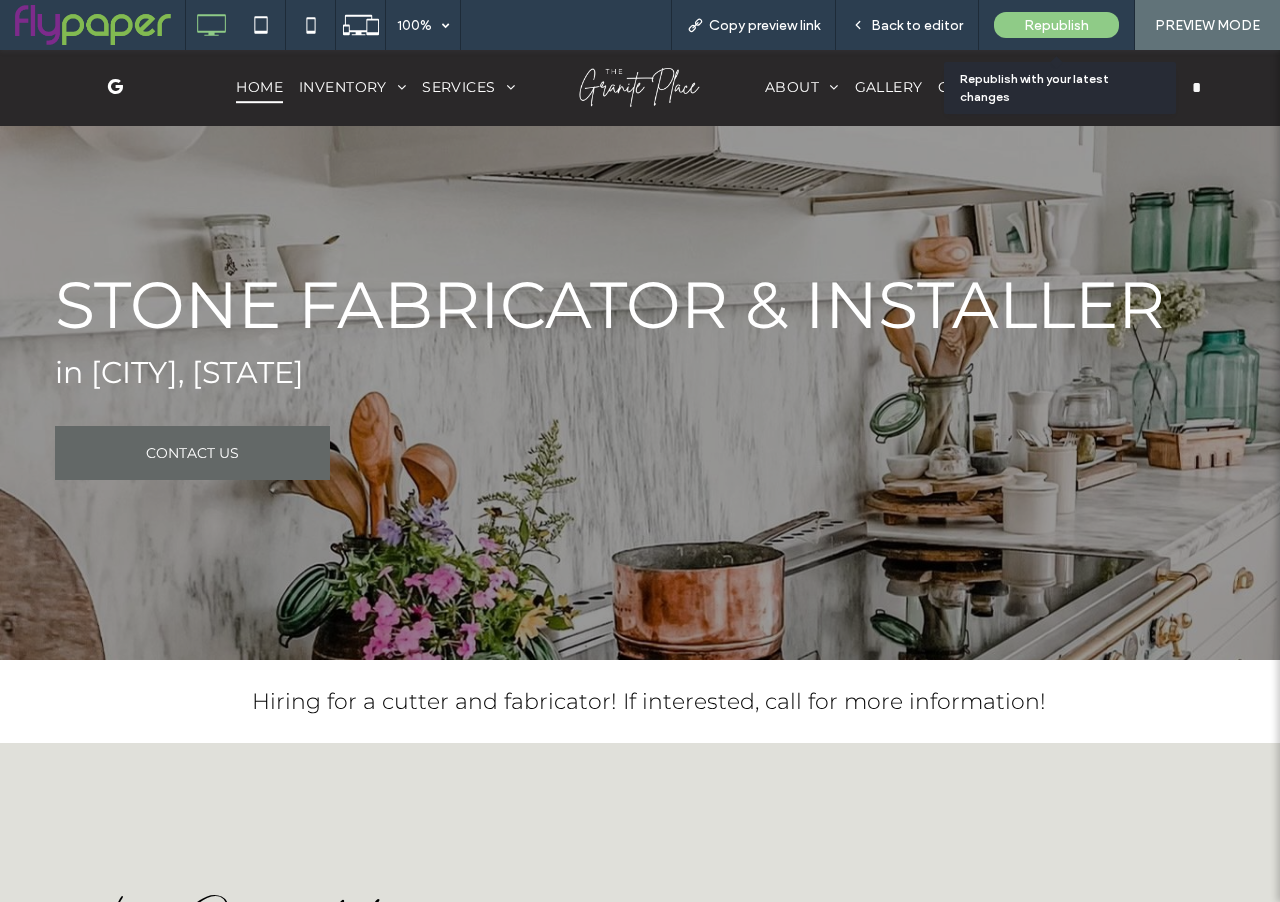 click on "Republish" at bounding box center (1056, 25) 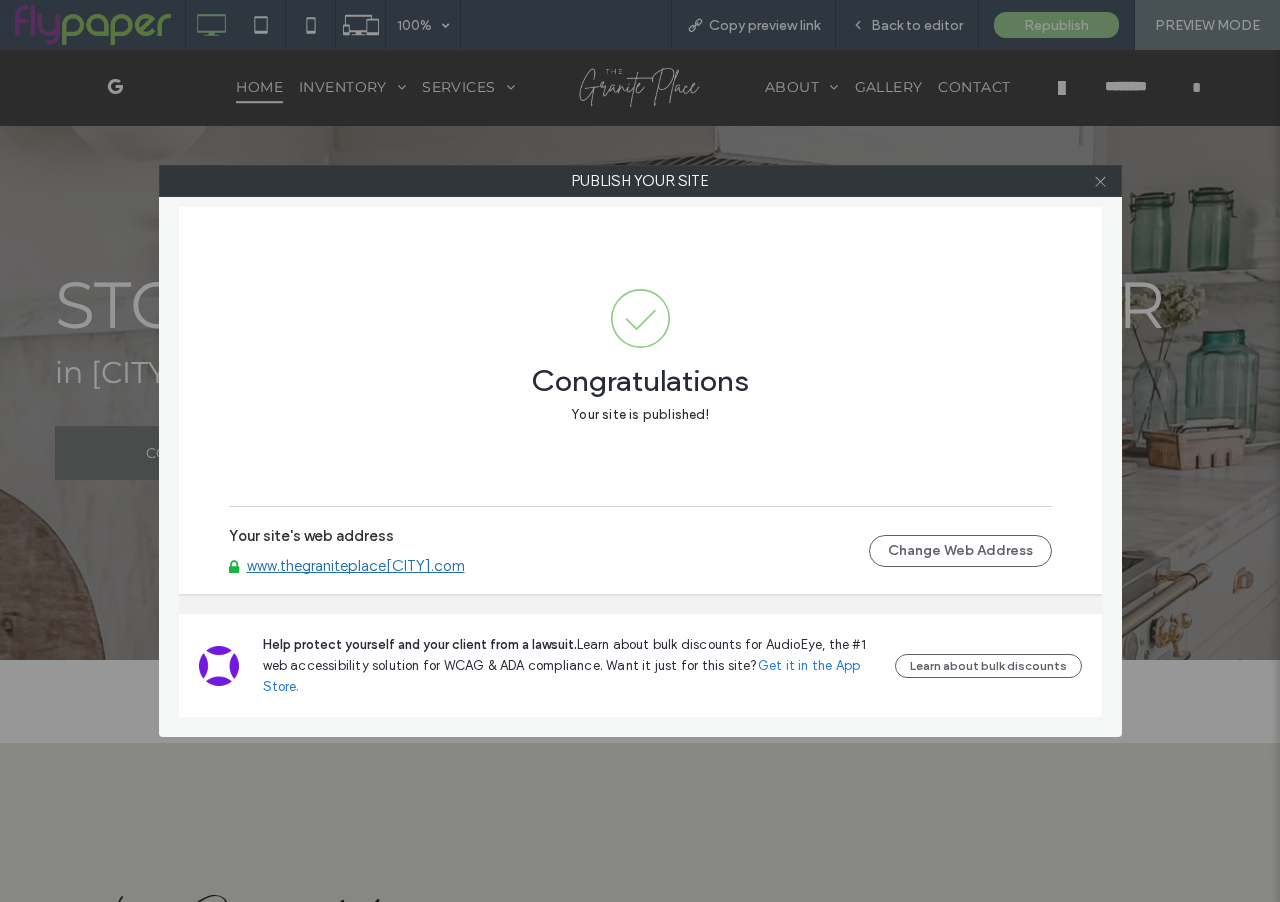 click 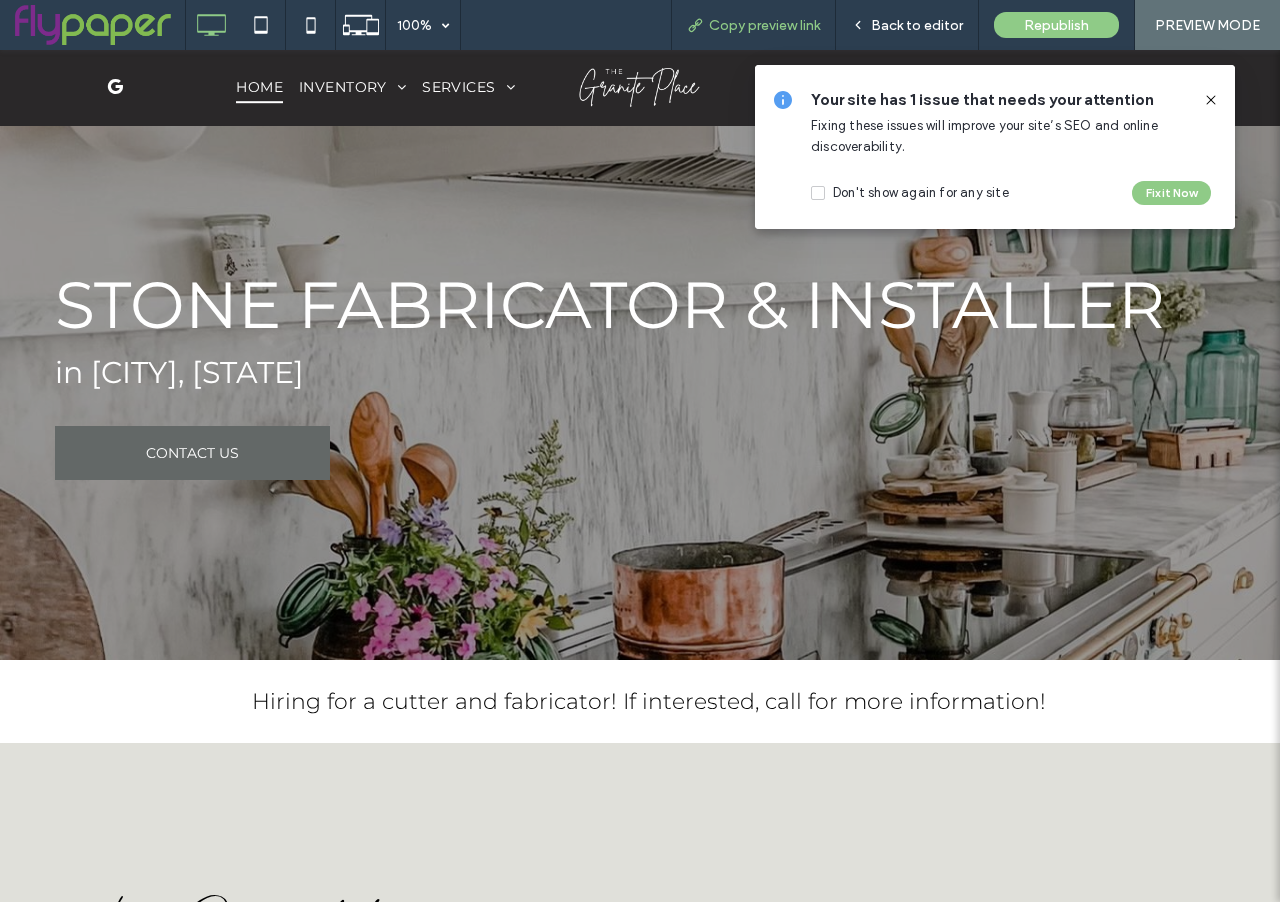 click on "Copy preview link" at bounding box center [764, 25] 